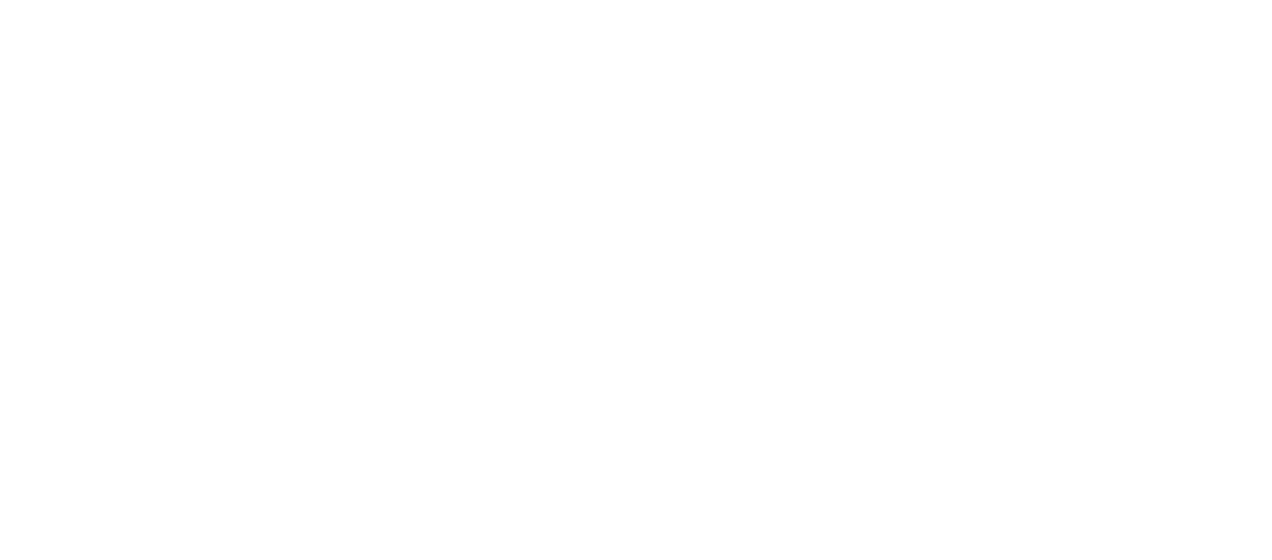 scroll, scrollTop: 0, scrollLeft: 0, axis: both 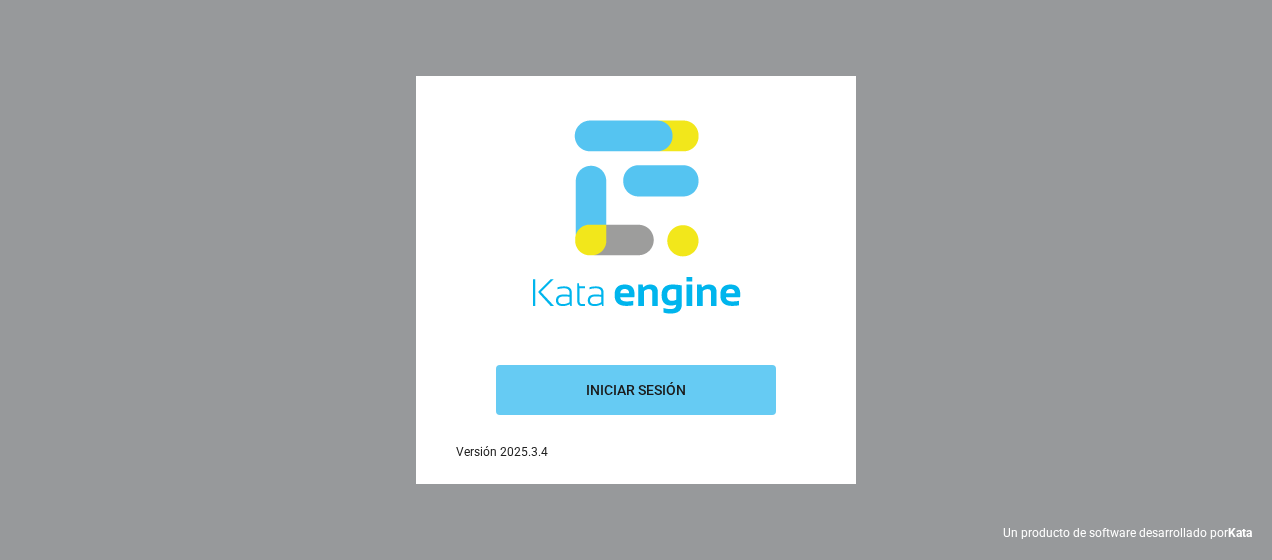 click on "Iniciar sesión" at bounding box center [636, 390] 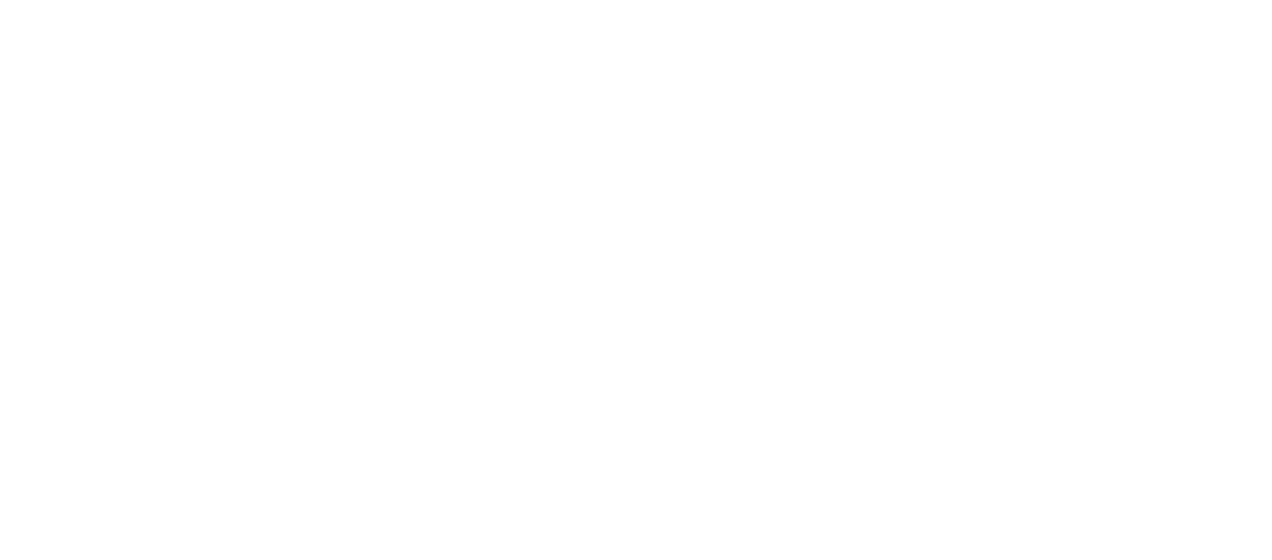 scroll, scrollTop: 0, scrollLeft: 0, axis: both 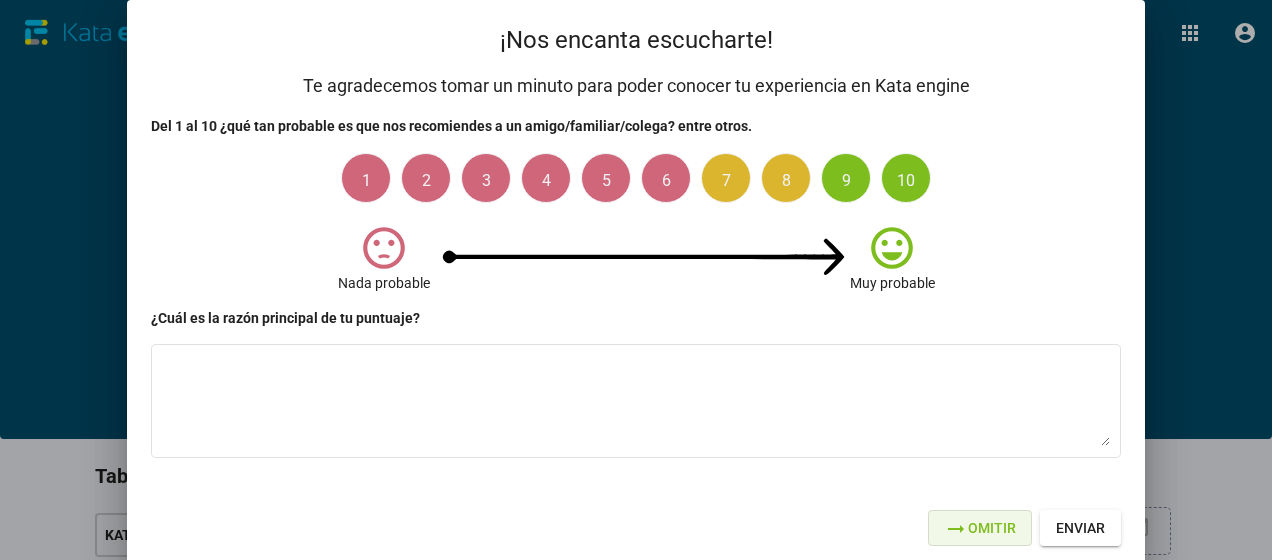 click on "arrow_right_alt  Omitir" at bounding box center (980, 528) 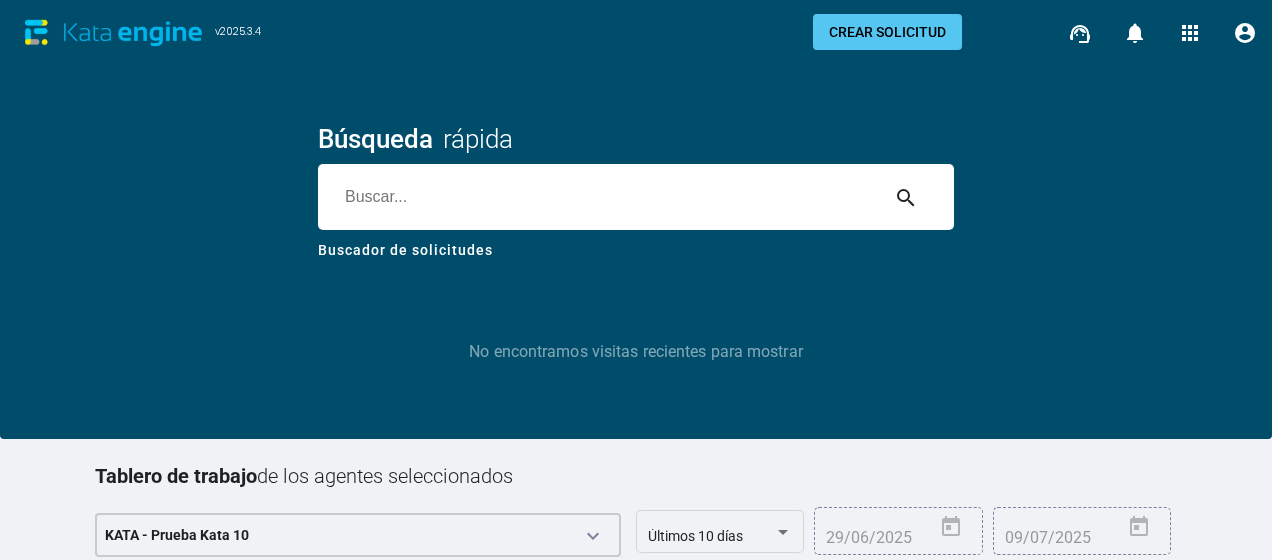 click on "No encontramos visitas recientes para mostrar" at bounding box center [636, 354] 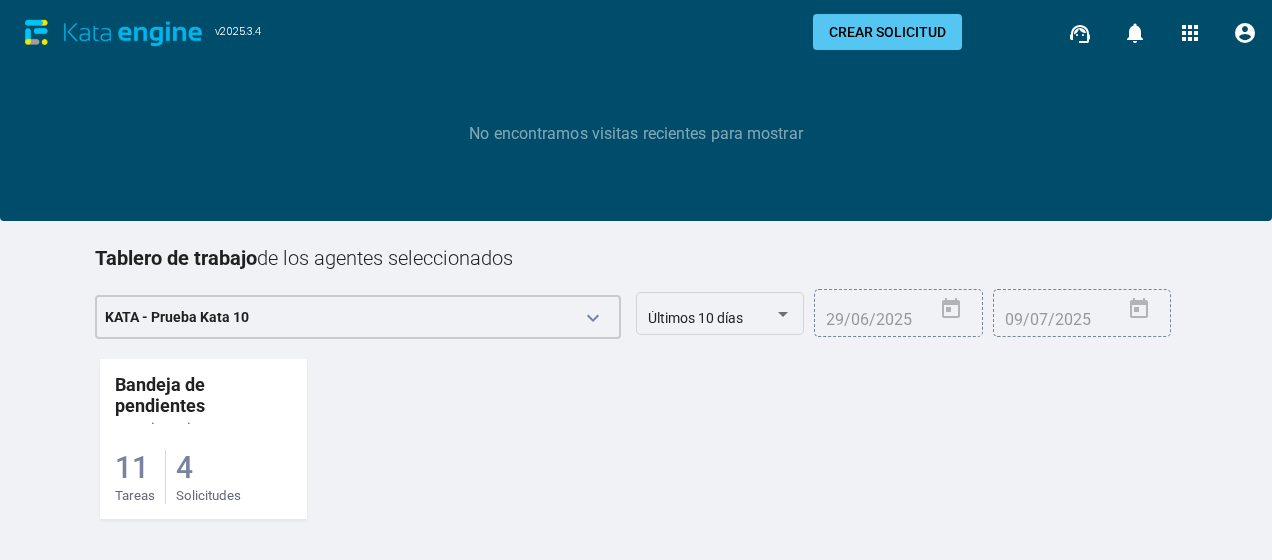 scroll, scrollTop: 232, scrollLeft: 0, axis: vertical 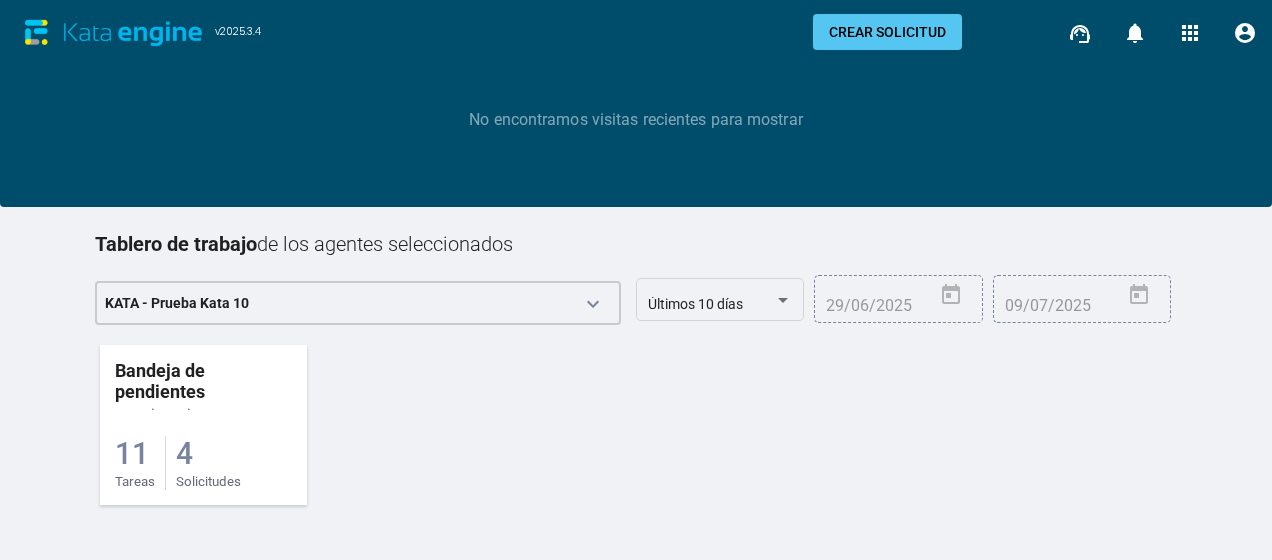 click on "4 Solicitudes" at bounding box center [208, 463] 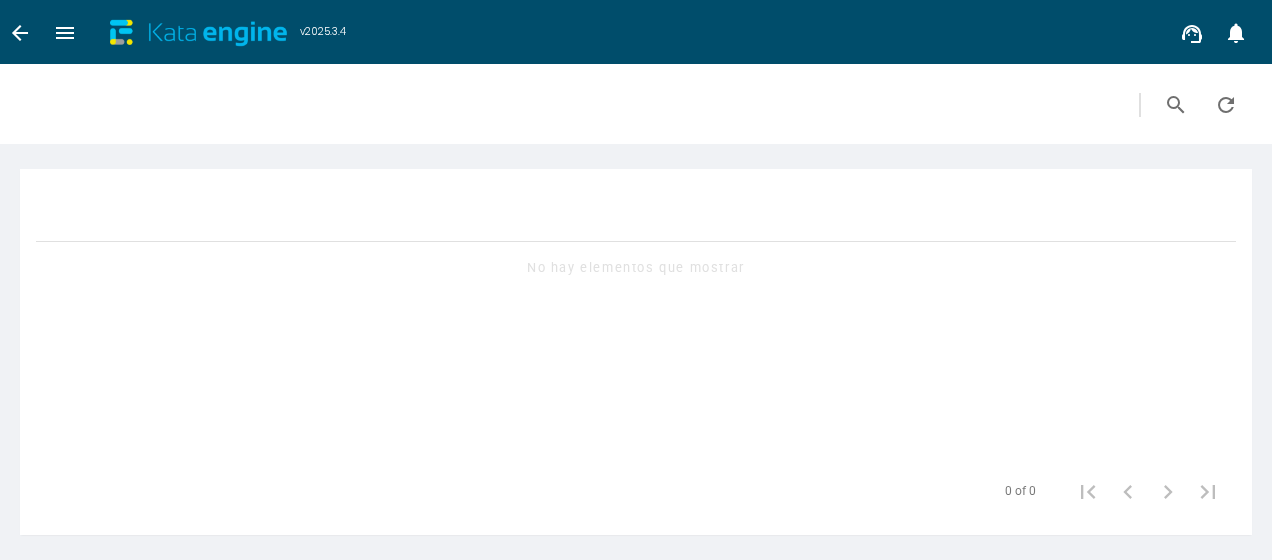 scroll, scrollTop: 0, scrollLeft: 0, axis: both 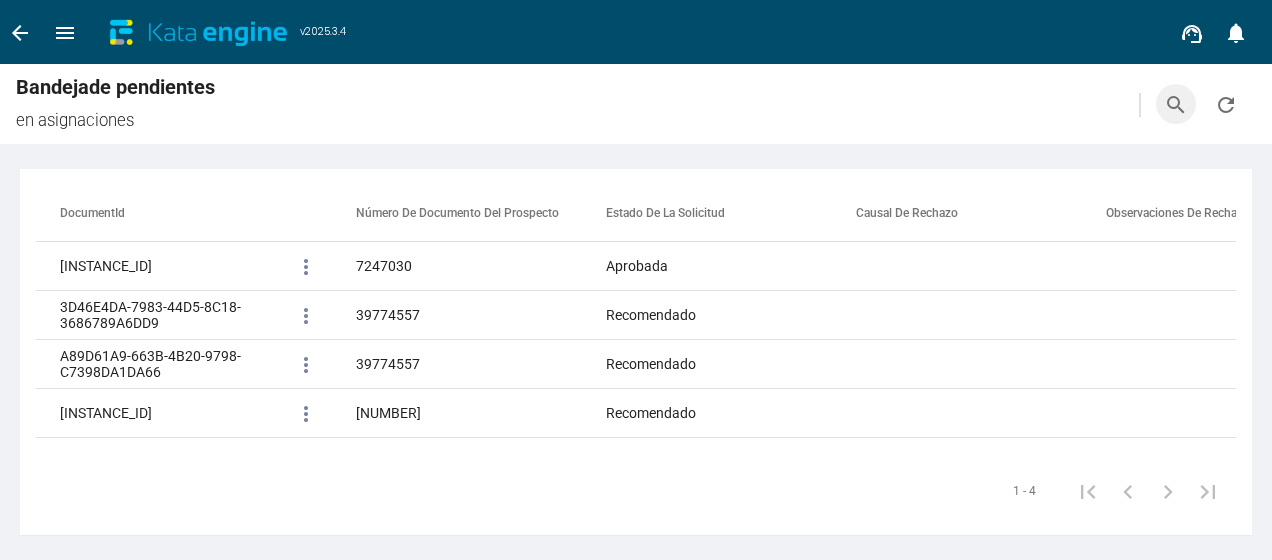 click on "search" at bounding box center (1176, 105) 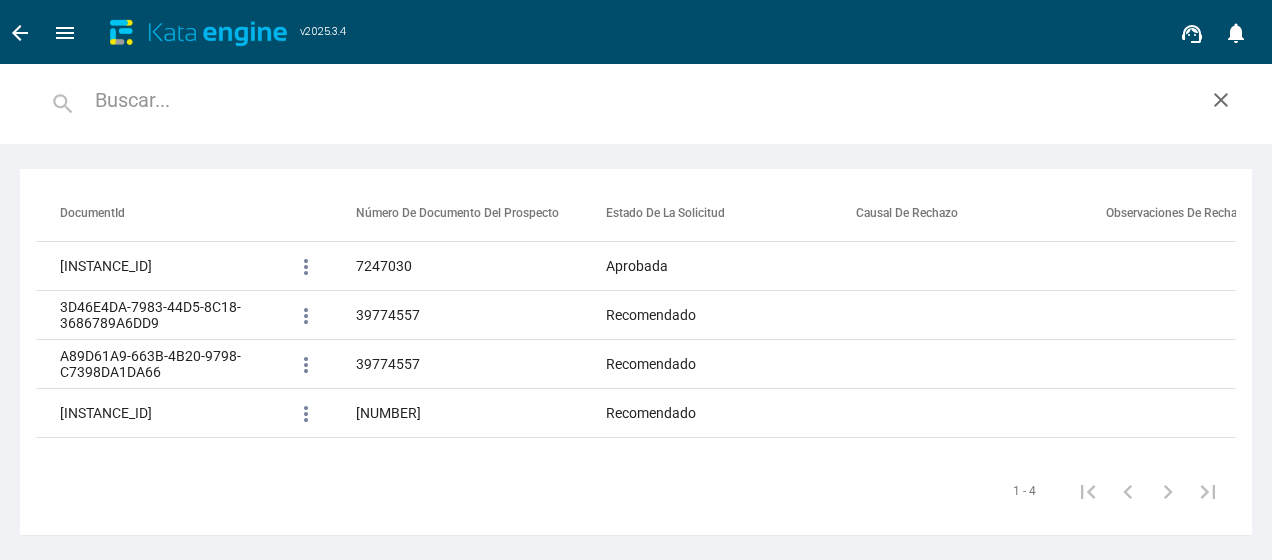 paste on "[INSTANCE_ID]" 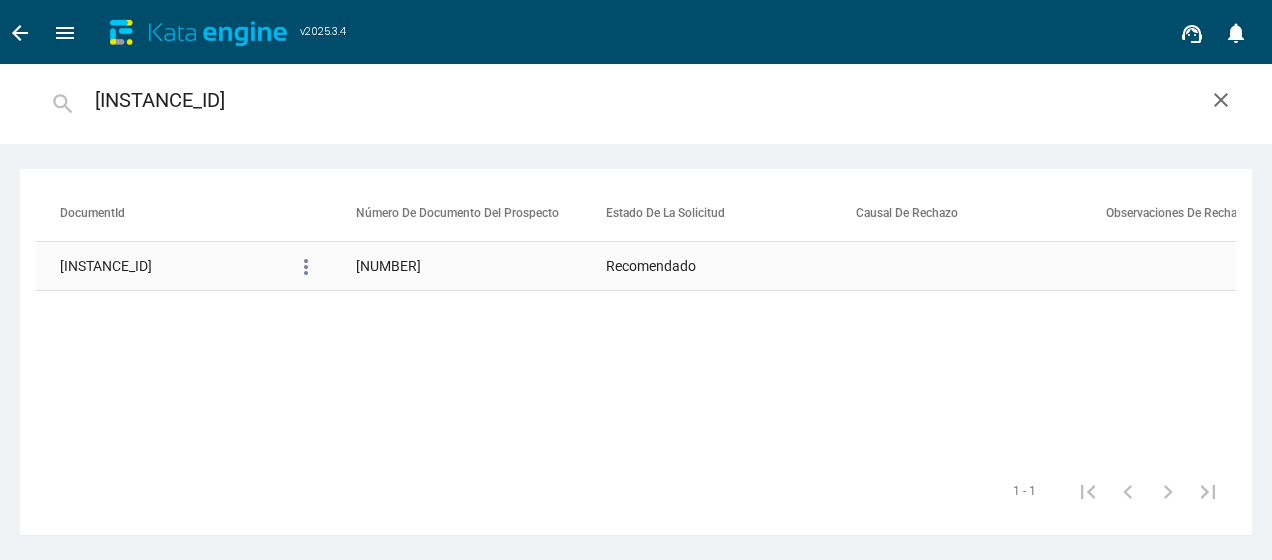type on "[INSTANCE_ID]" 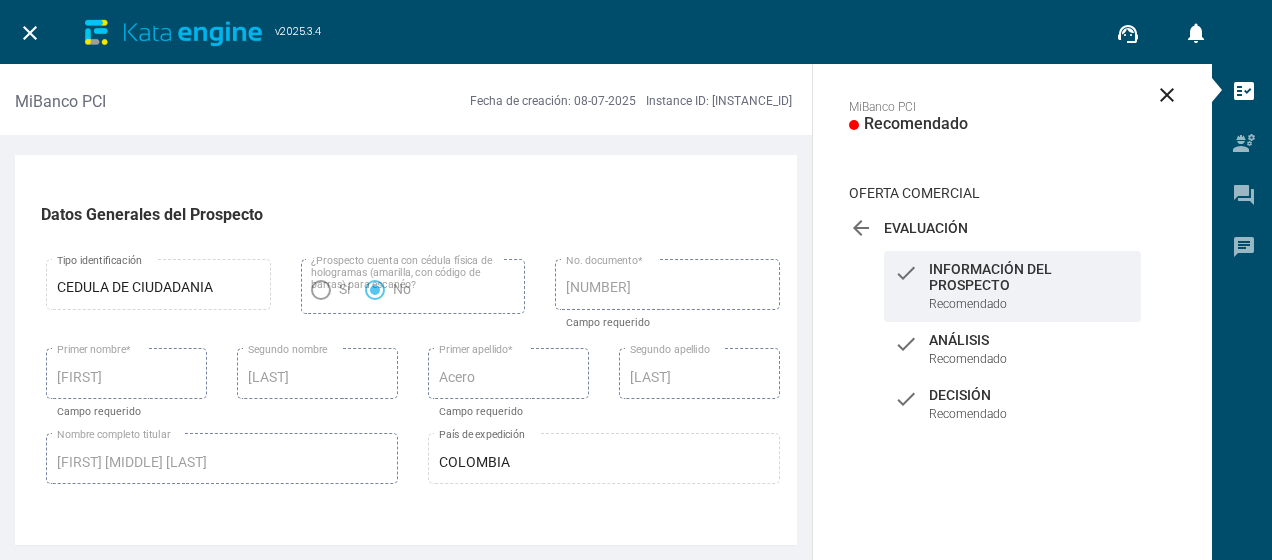 click on "arrow_back" at bounding box center [861, 228] 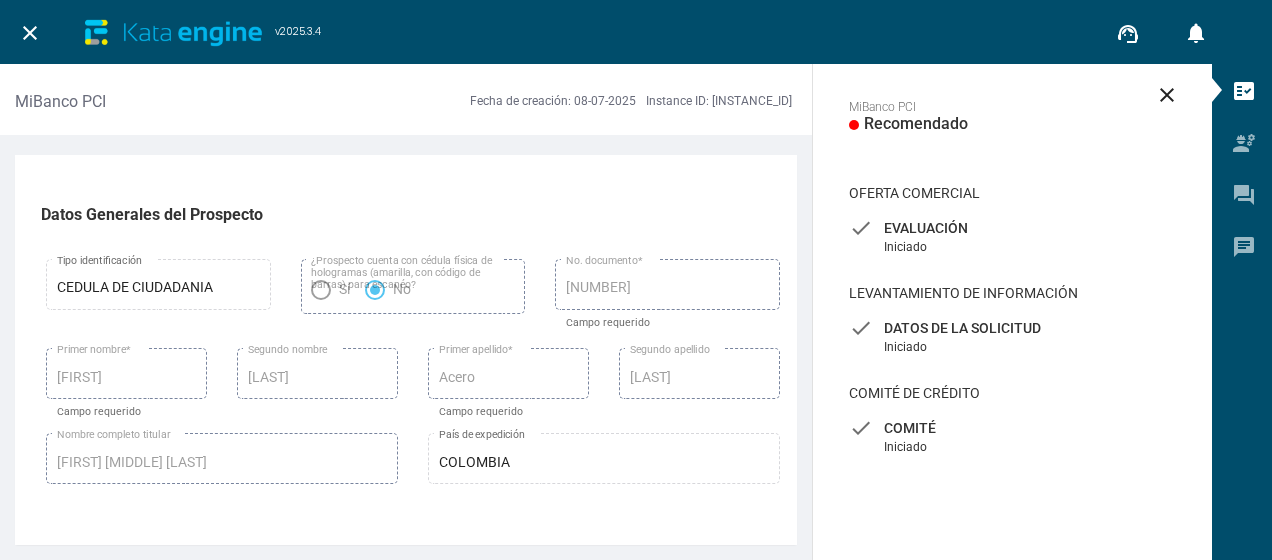 click on "Comité" at bounding box center [1012, 228] 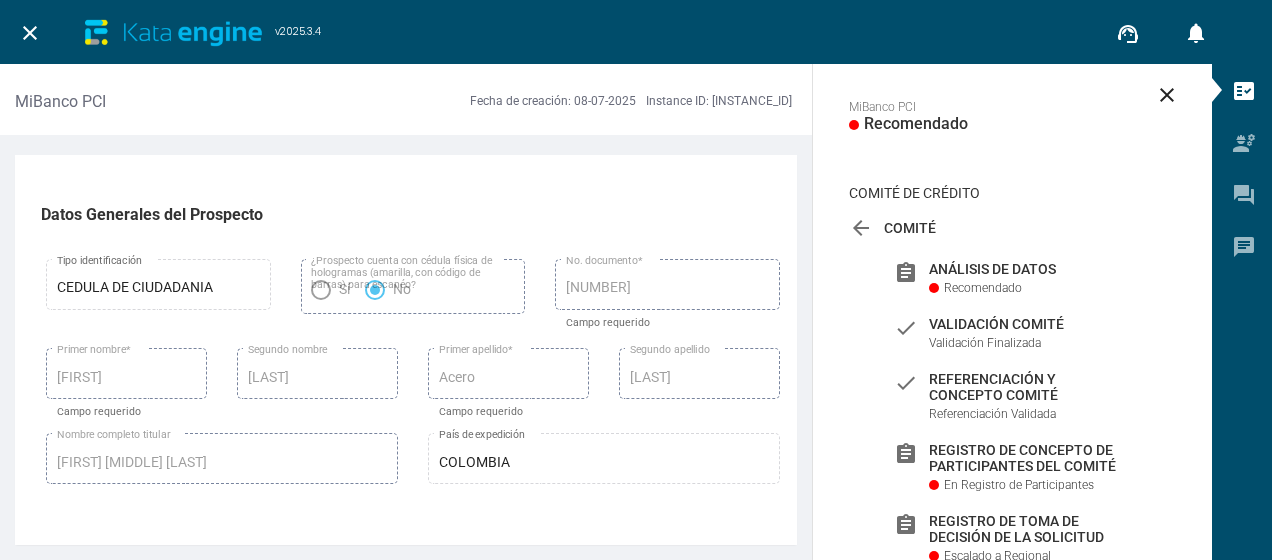 scroll, scrollTop: 53, scrollLeft: 0, axis: vertical 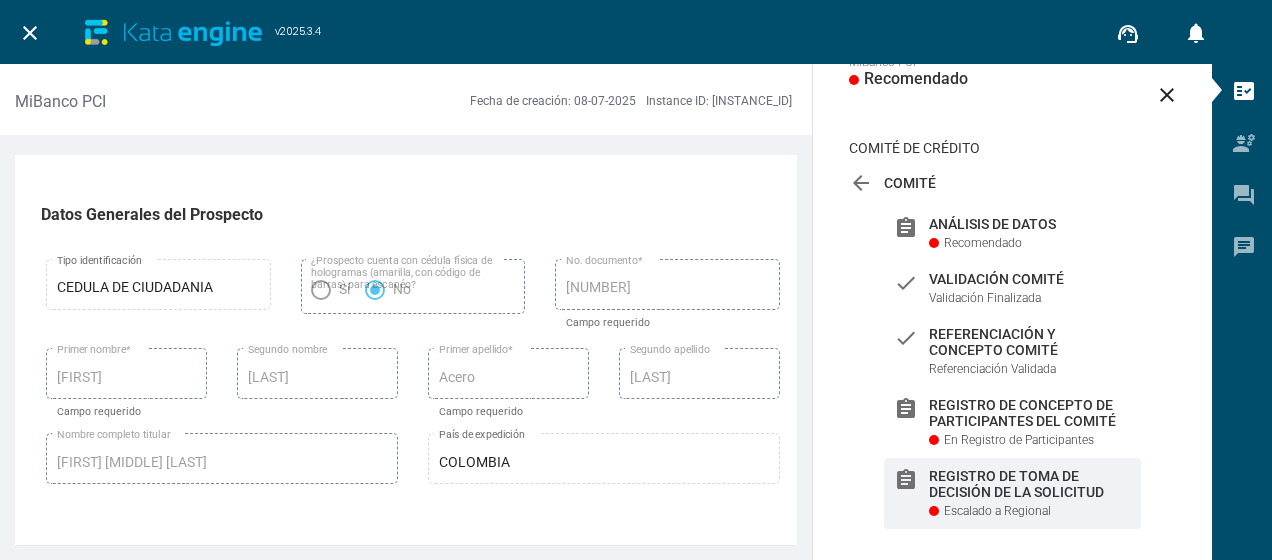 click on "Registro de toma de decisión de la solicitud" at bounding box center [1030, 224] 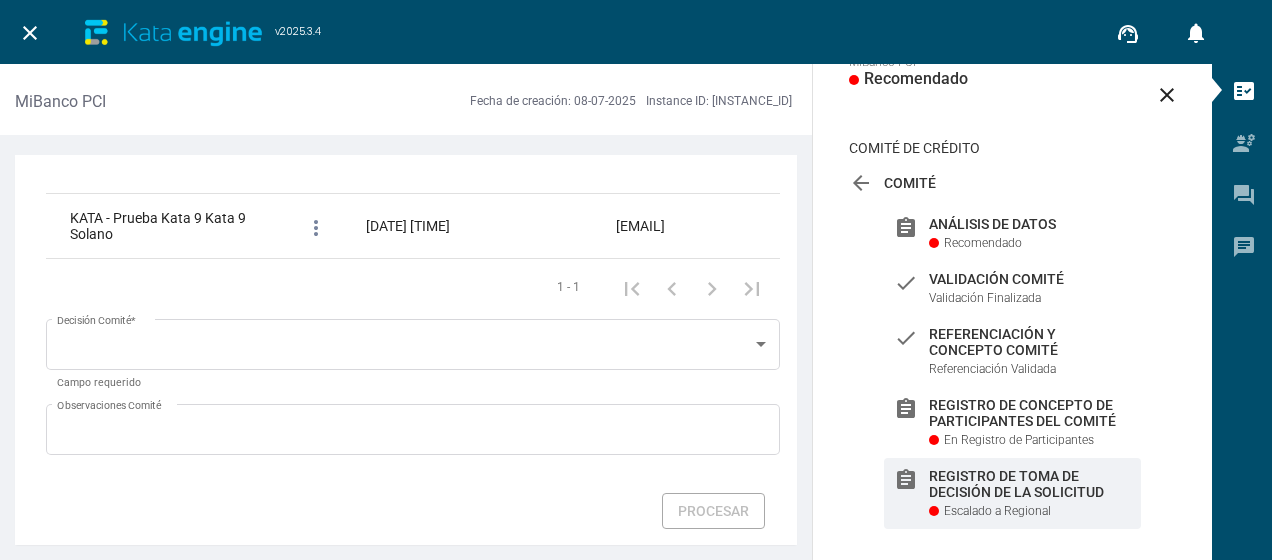 scroll, scrollTop: 226, scrollLeft: 0, axis: vertical 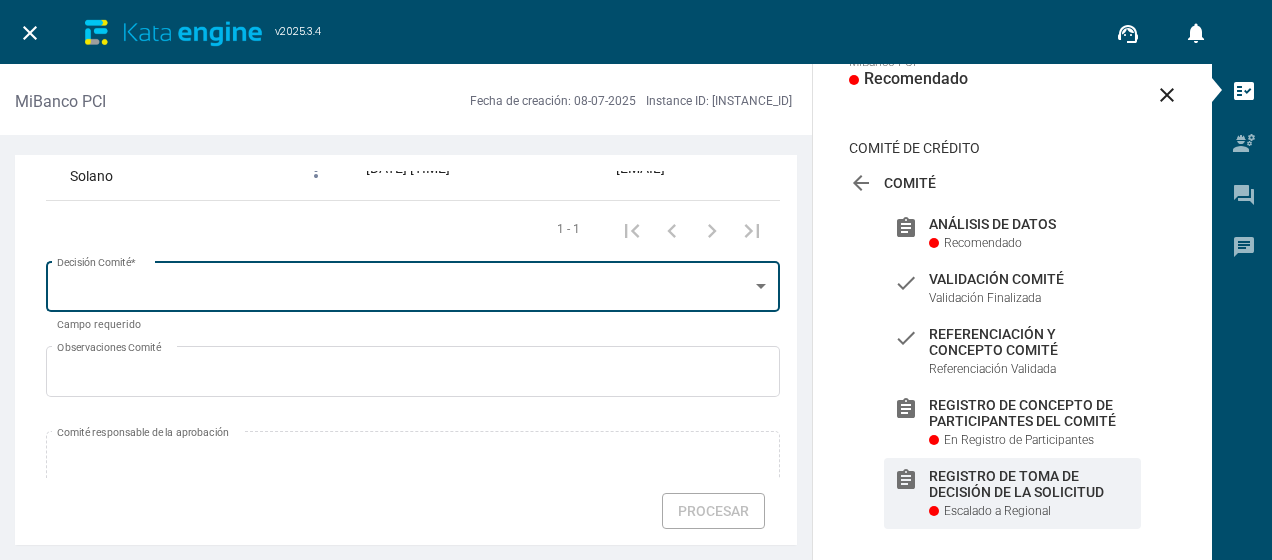 click on "Decisión Comité   *" at bounding box center [413, 284] 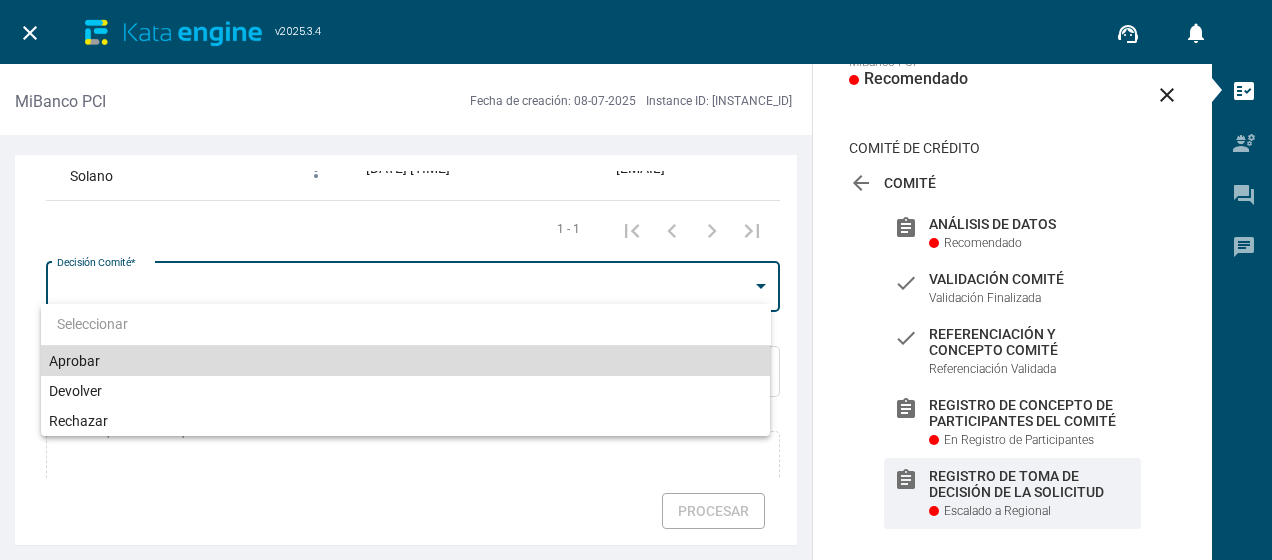 click on "Aprobar" at bounding box center [406, 361] 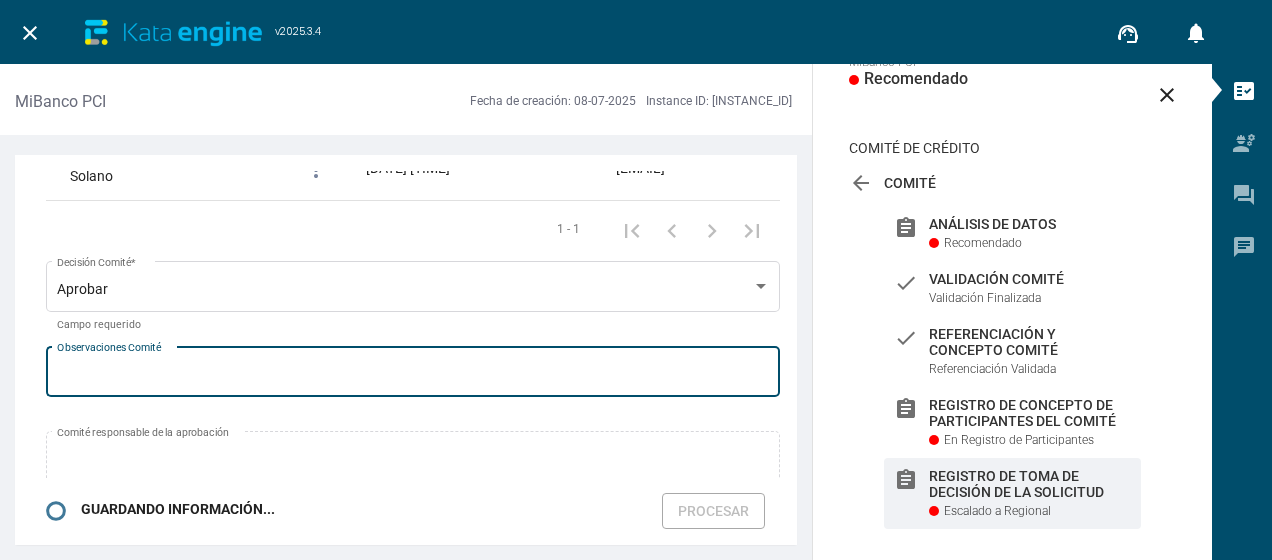 click on "Observaciones Comité" at bounding box center [413, 375] 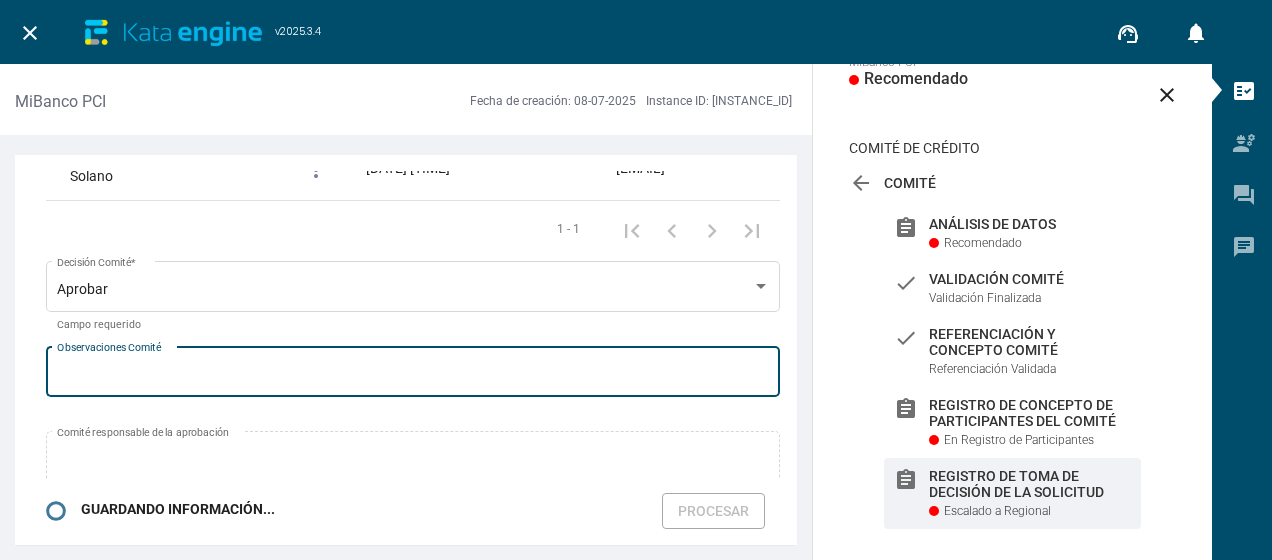 type on "ok" 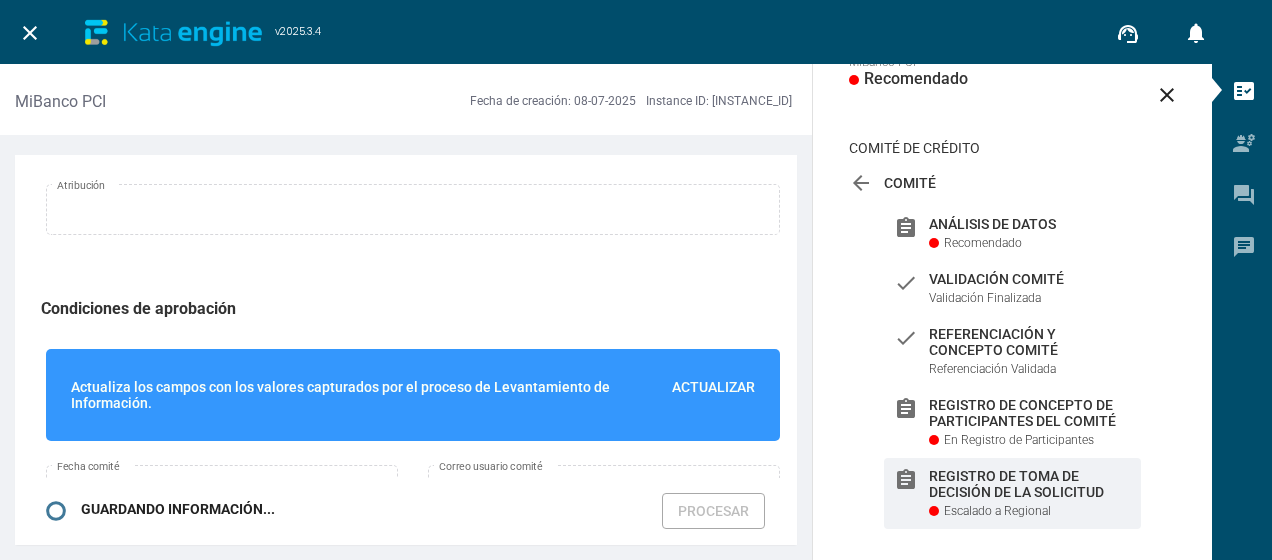 scroll, scrollTop: 1346, scrollLeft: 0, axis: vertical 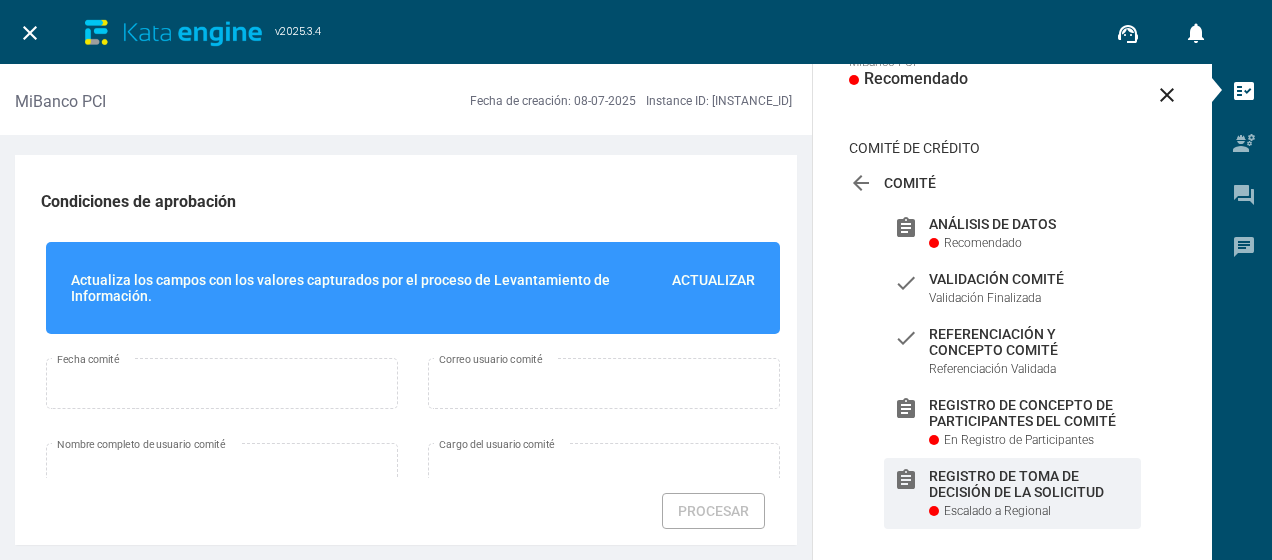 click on "Actualizar" at bounding box center (713, 288) 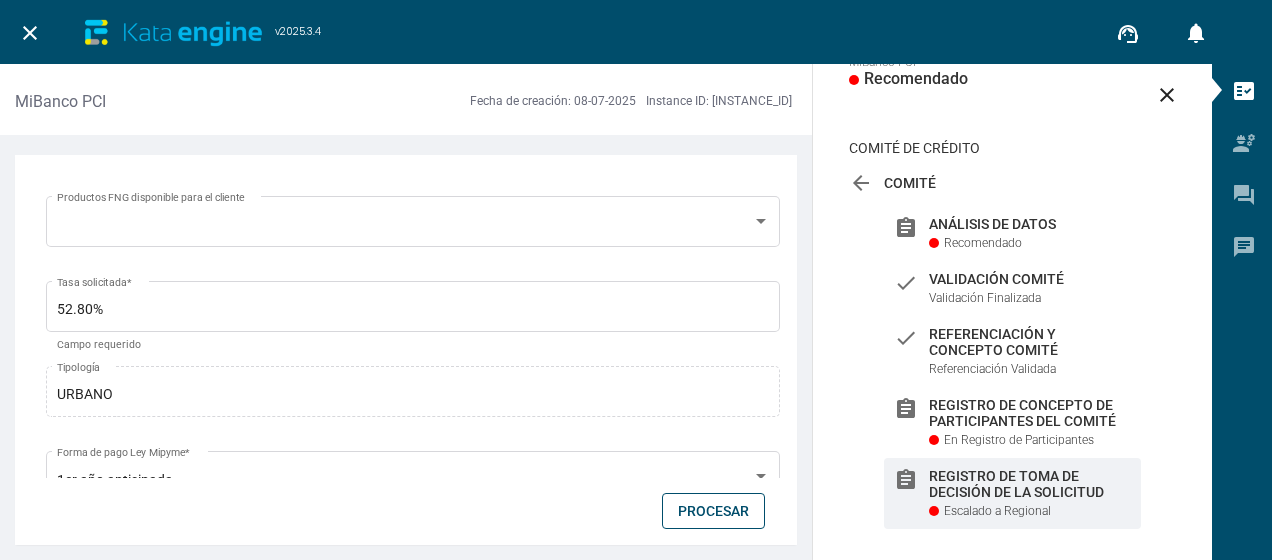 scroll, scrollTop: 3580, scrollLeft: 0, axis: vertical 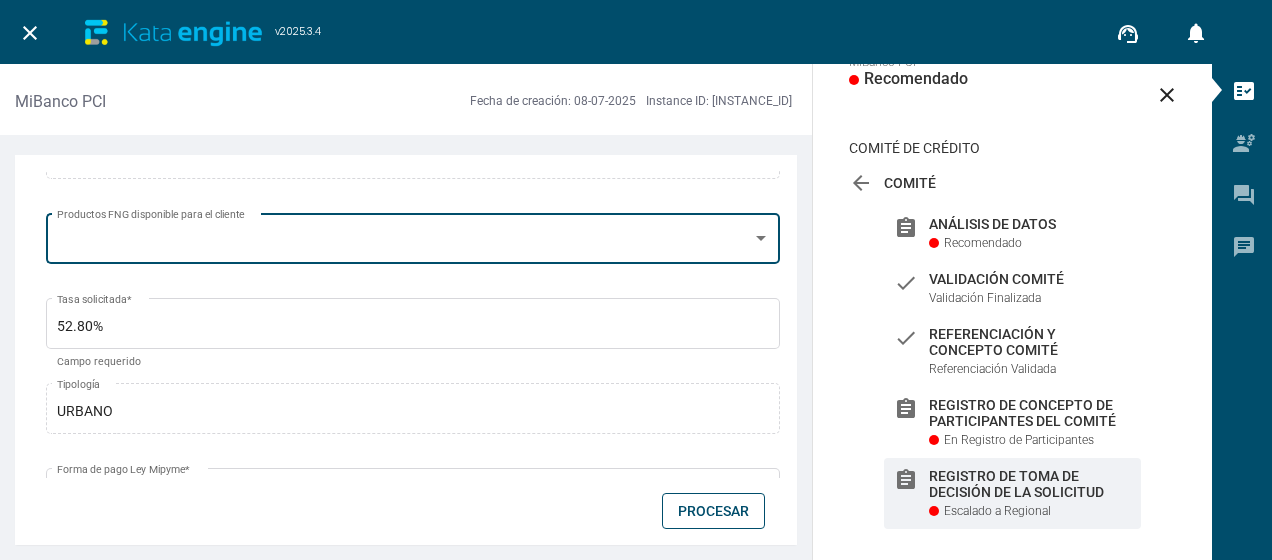 click on "Productos FNG disponible para el cliente" at bounding box center [413, 236] 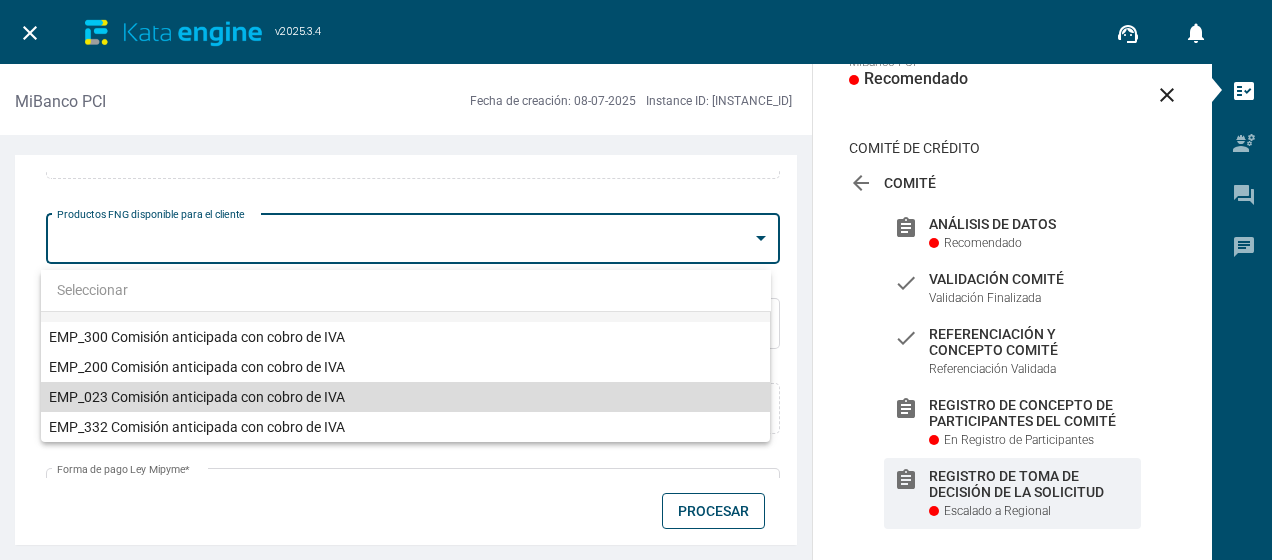 click on "EMP_023 Comisión anticipada con cobro de IVA" at bounding box center [406, 397] 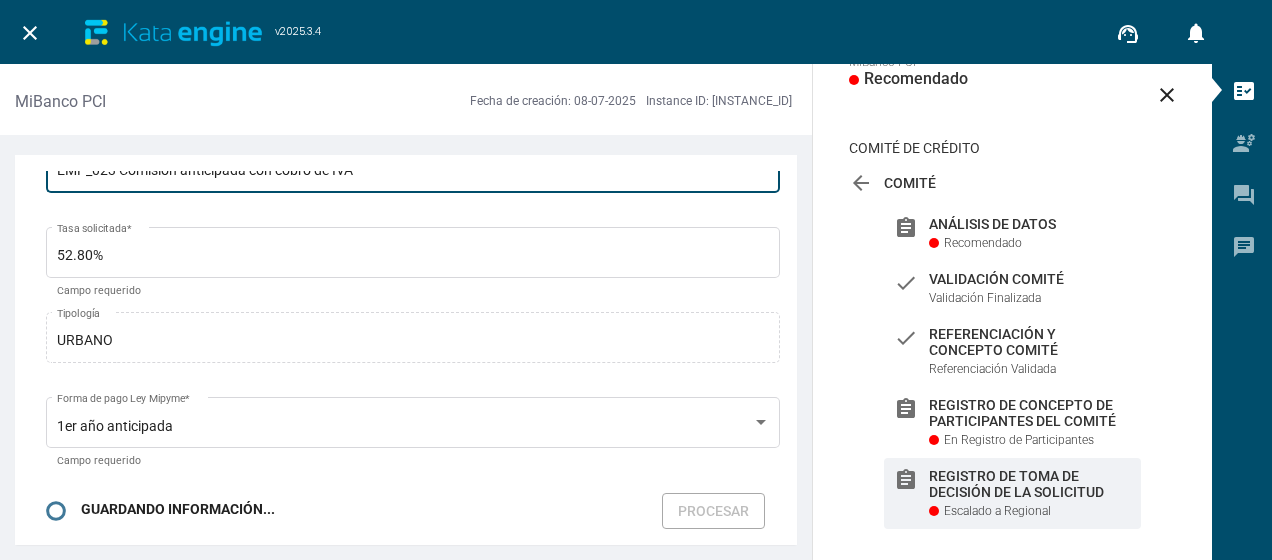 scroll, scrollTop: 3700, scrollLeft: 0, axis: vertical 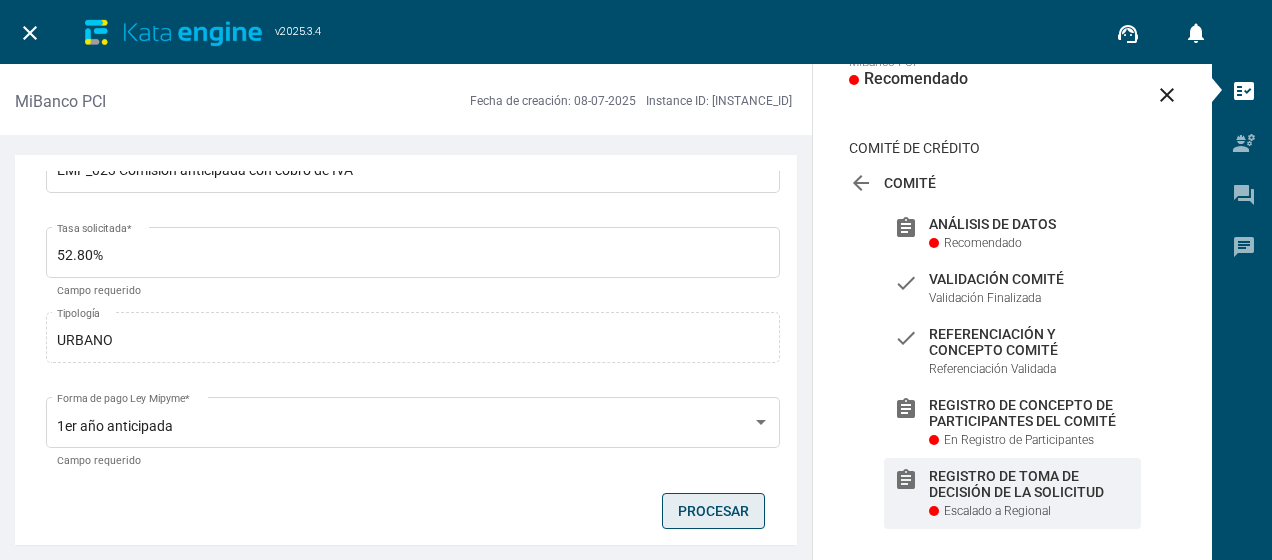 click on "Procesar" at bounding box center (713, 511) 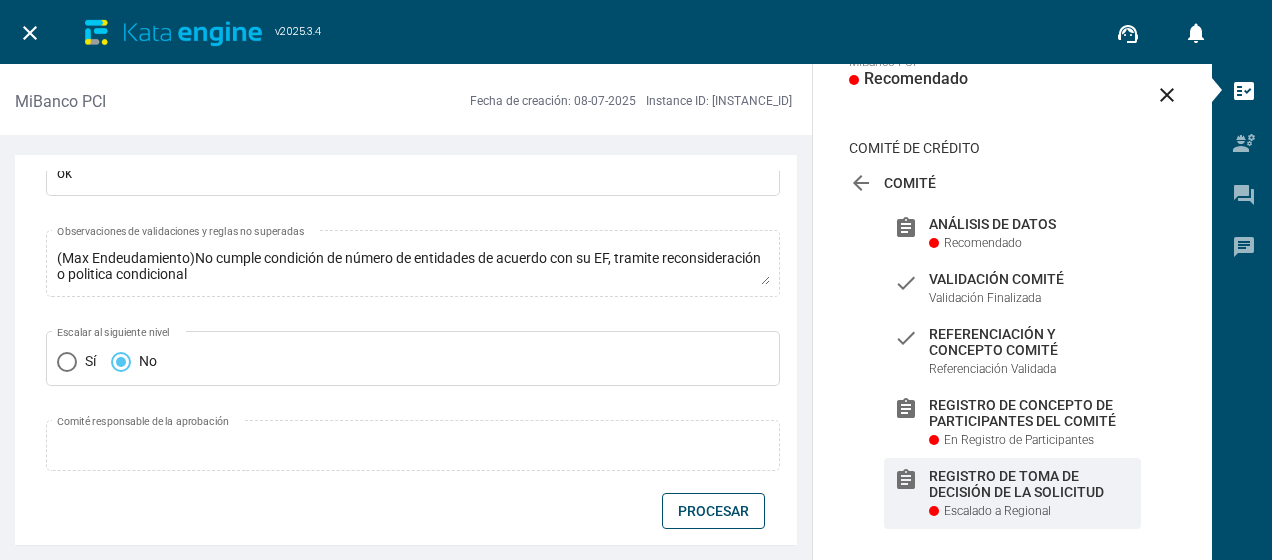 scroll, scrollTop: 426, scrollLeft: 0, axis: vertical 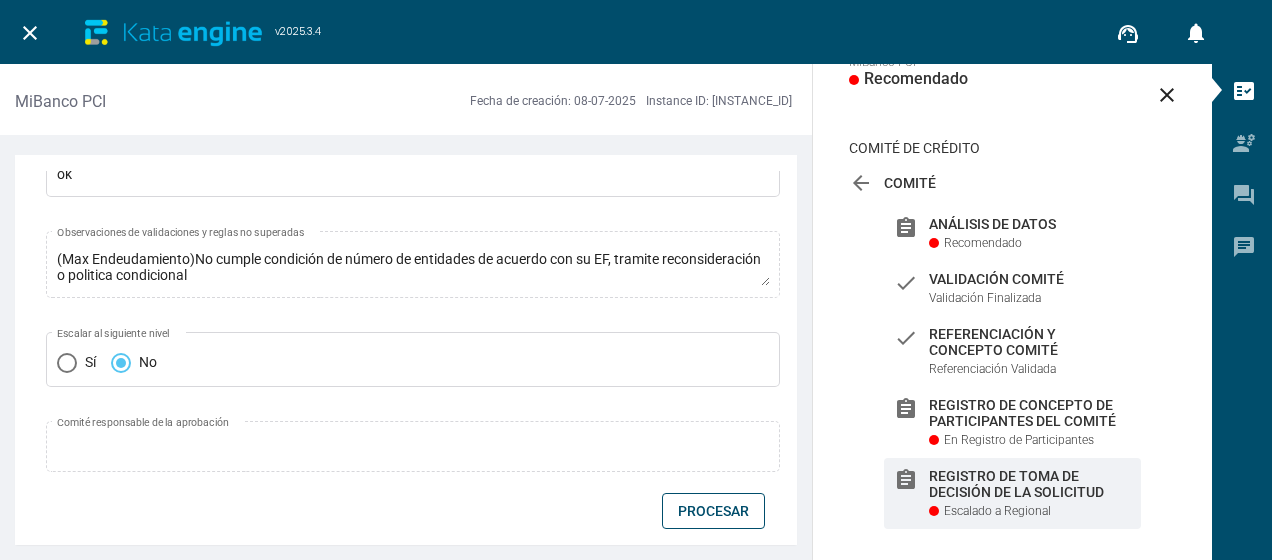 click on "arrow_back Comité  Iniciado  assignment Análisis de Datos Recomendado check Validación Comité Validación Finalizada check Referenciación y Concepto Comité Referenciación Validada assignment Registro de Concepto de Participantes del Comité En Registro de Participantes assignment Registro de toma de decisión de la solicitud Escalado a Regional" at bounding box center (1012, 357) 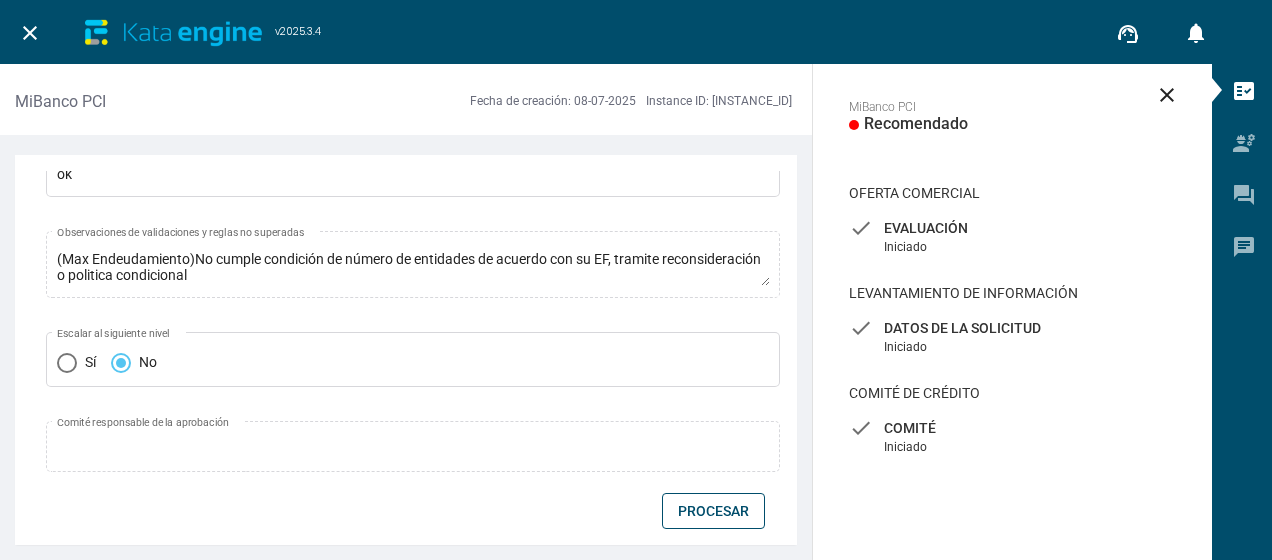 click on "Comité" at bounding box center [1012, 228] 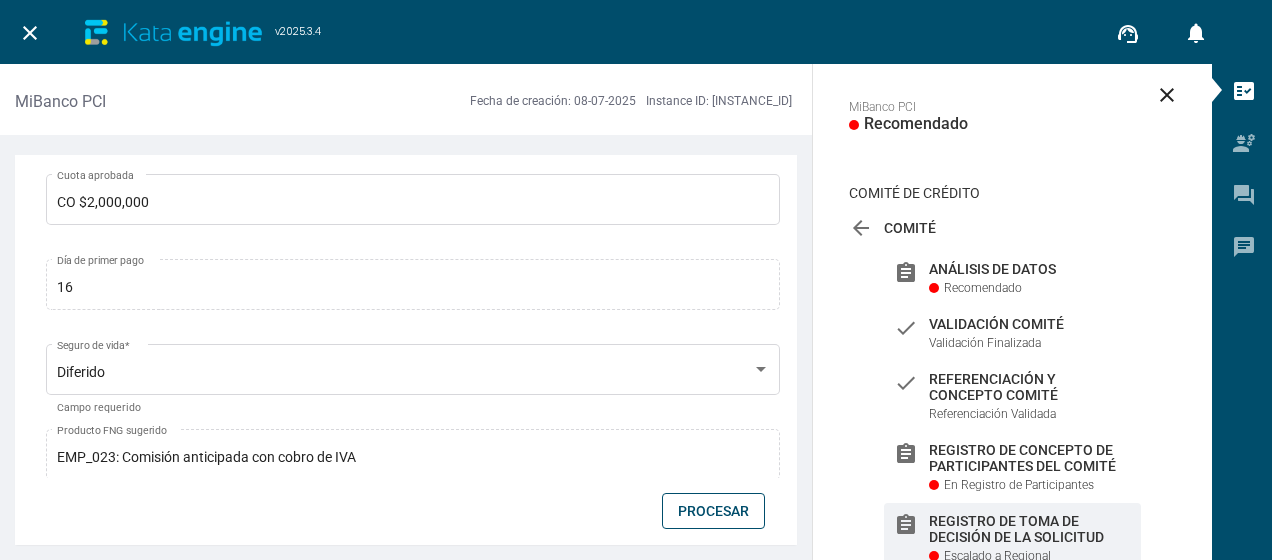 scroll, scrollTop: 3891, scrollLeft: 0, axis: vertical 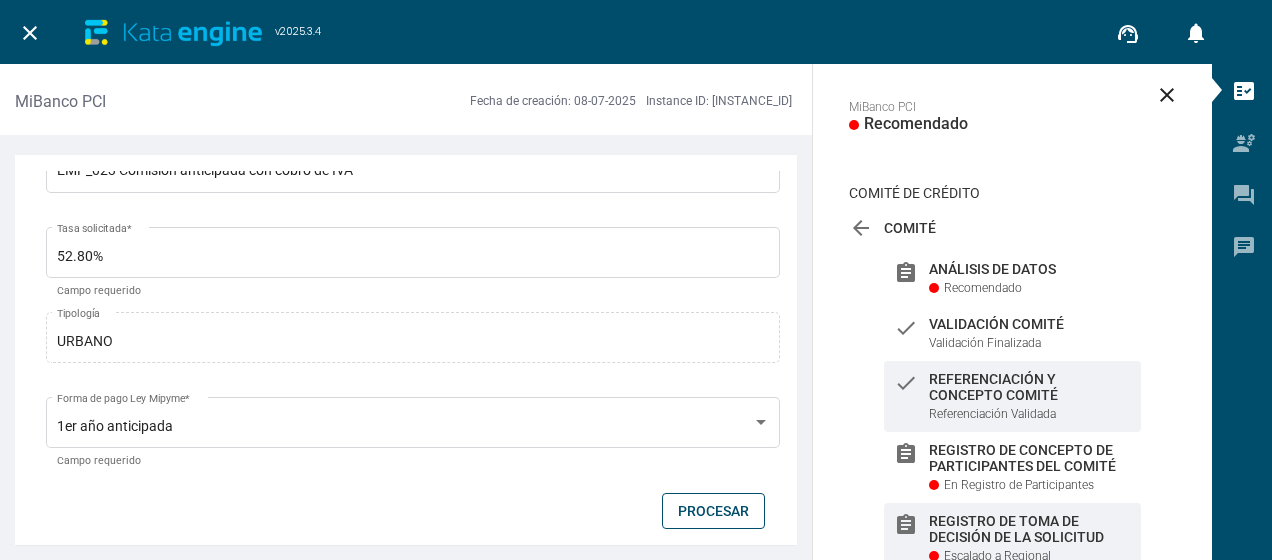 click on "check Referenciación y Concepto Comité Referenciación Validada" at bounding box center [1012, 396] 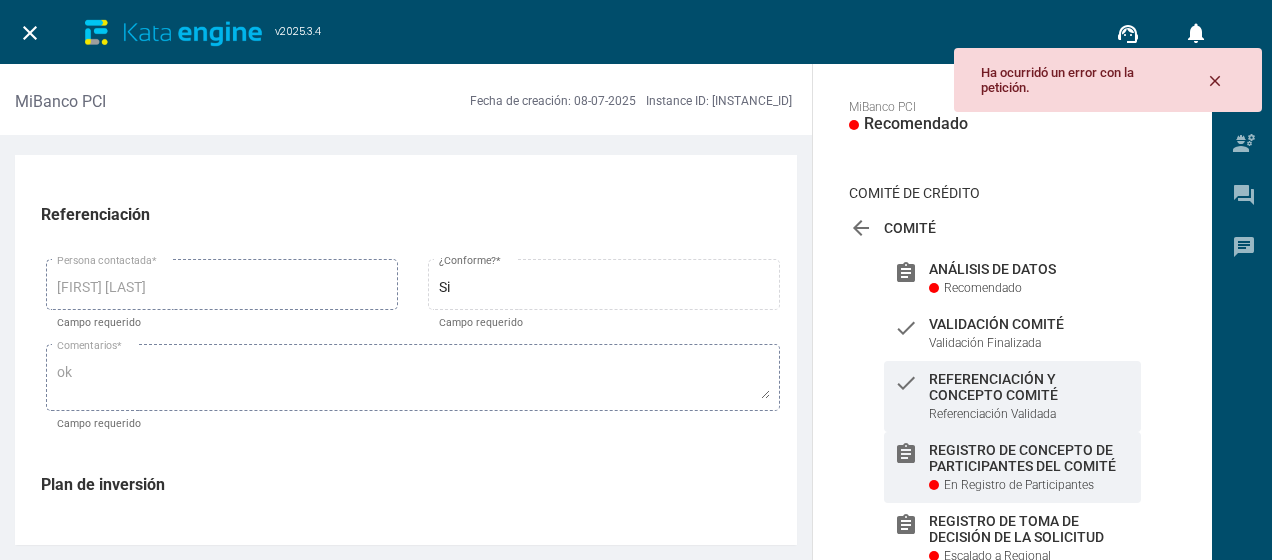 click at bounding box center [936, 286] 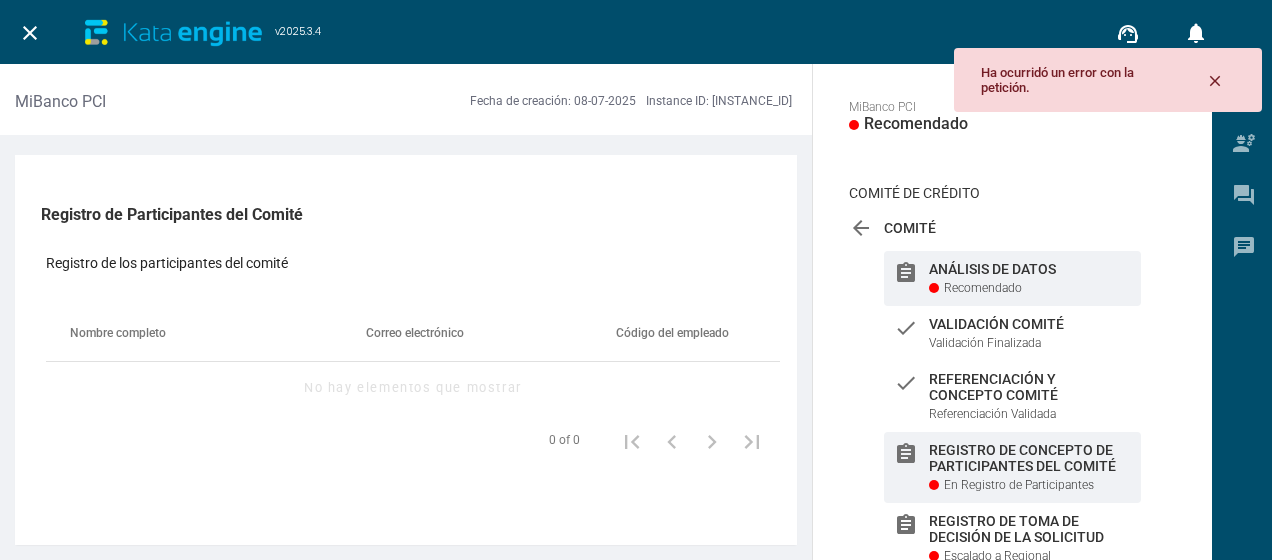 click on "assignment Análisis de Datos Recomendado" at bounding box center [1012, 278] 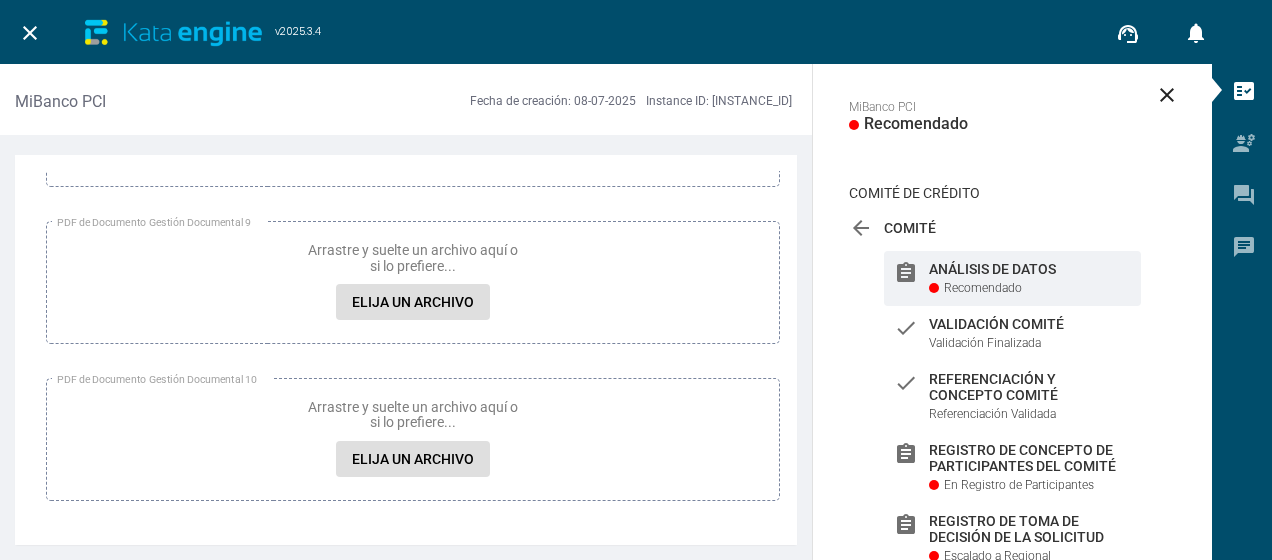 scroll, scrollTop: 15982, scrollLeft: 0, axis: vertical 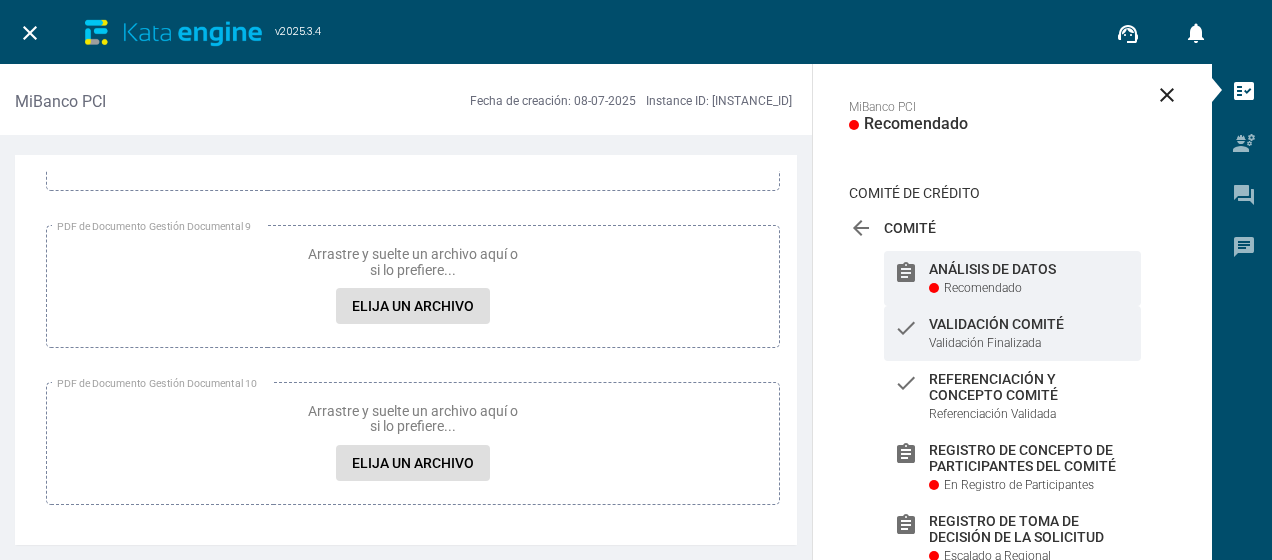click on "Validación Comité" at bounding box center [1030, 269] 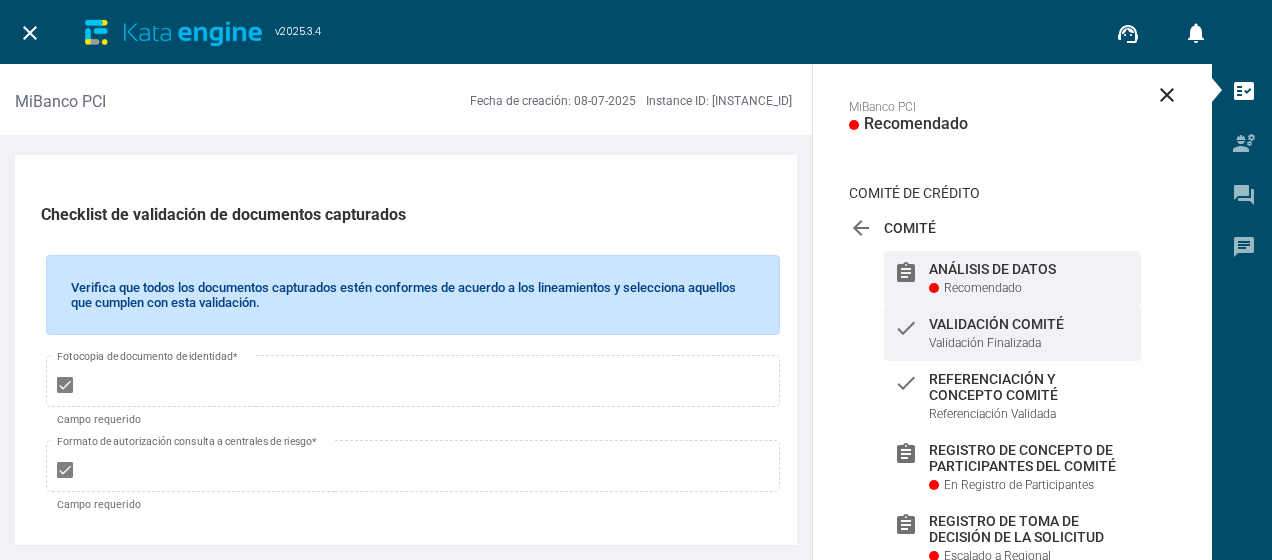 click on "assignment Análisis de Datos Recomendado" at bounding box center (1012, 278) 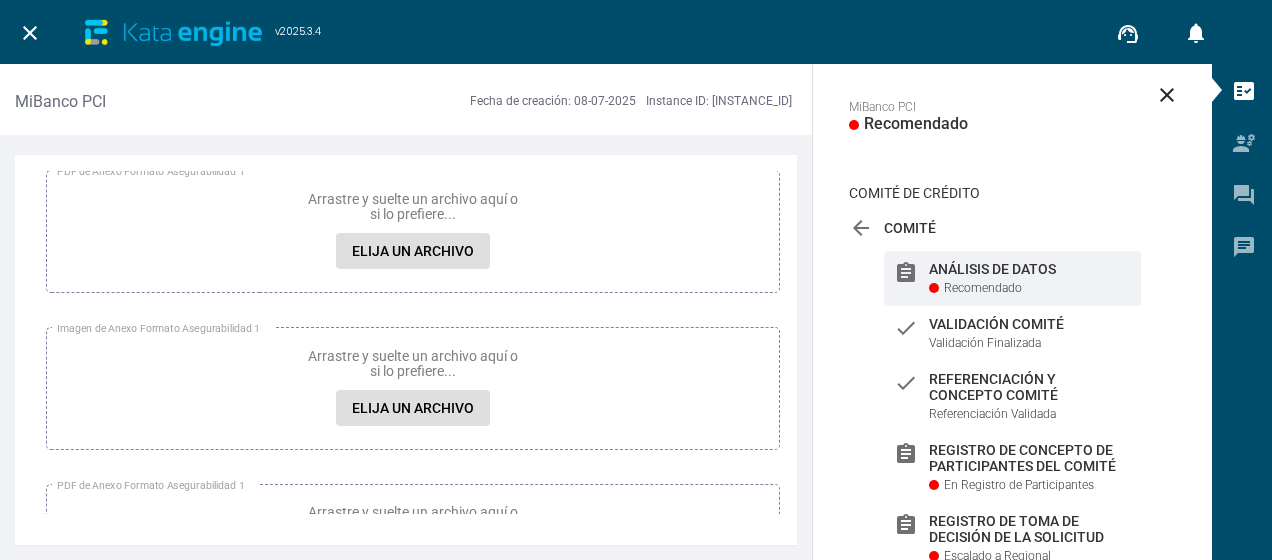 scroll, scrollTop: 16956, scrollLeft: 0, axis: vertical 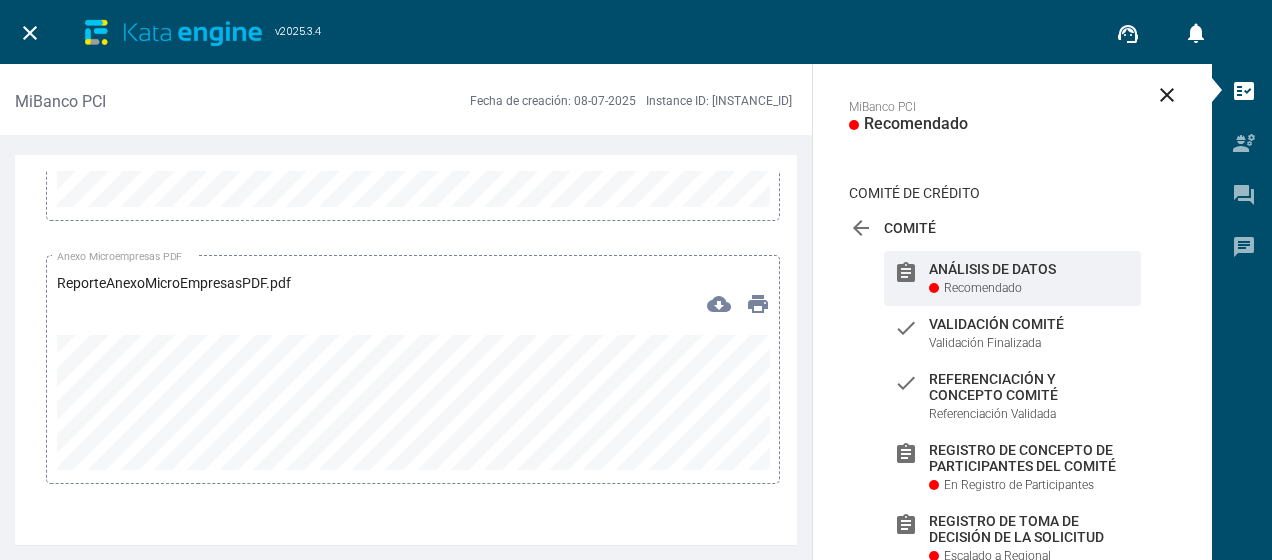 click on "cloud_download" at bounding box center [719, 304] 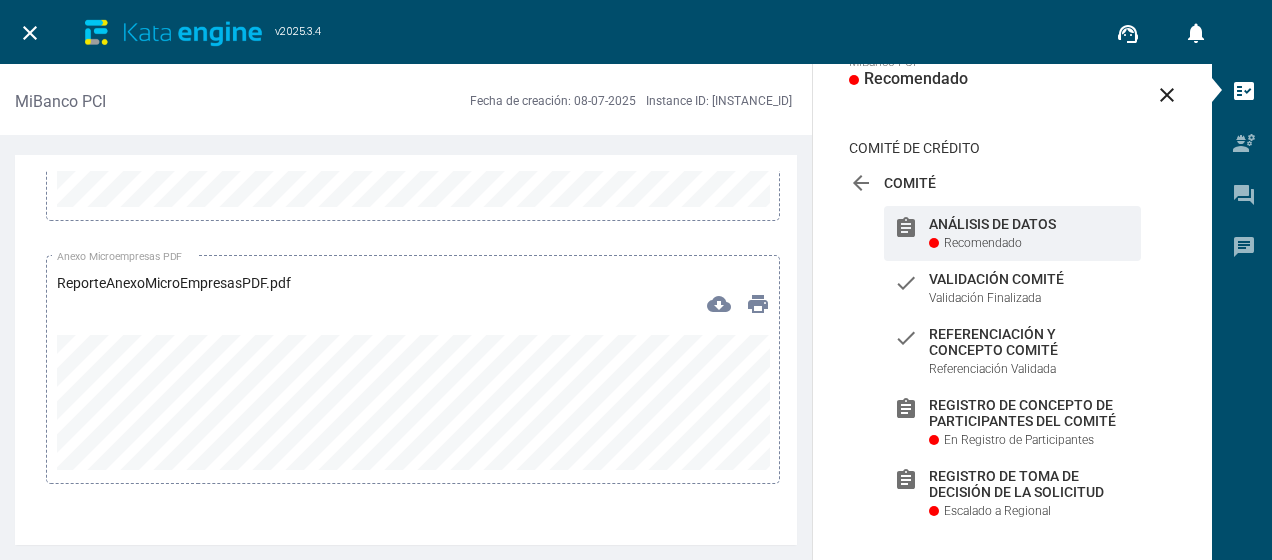 drag, startPoint x: 553, startPoint y: 102, endPoint x: 801, endPoint y: 104, distance: 248.00807 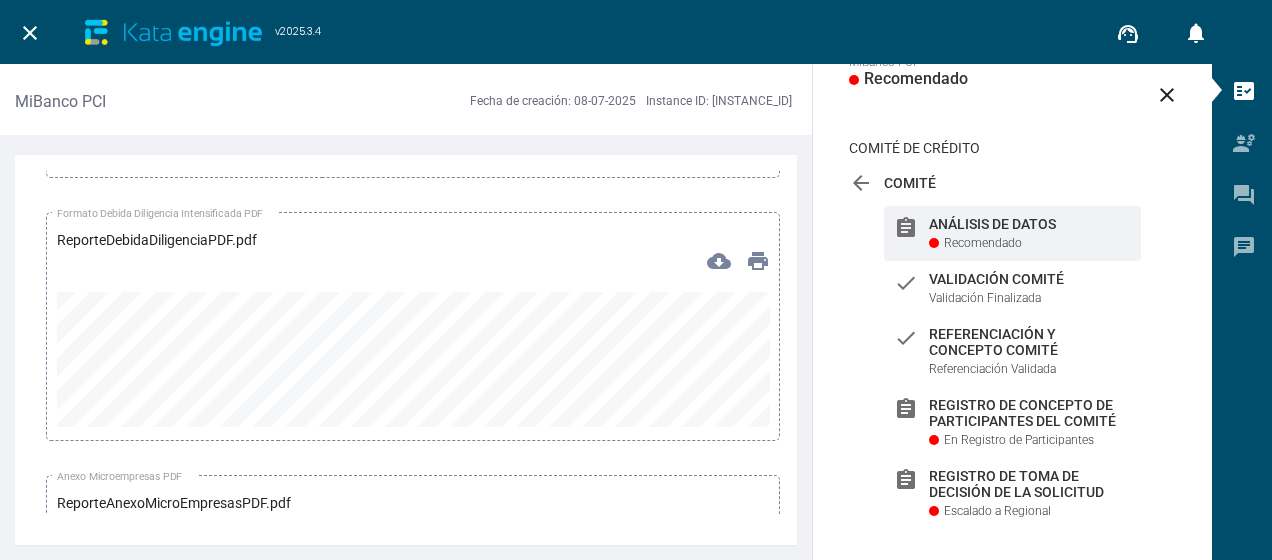 scroll, scrollTop: 16443, scrollLeft: 0, axis: vertical 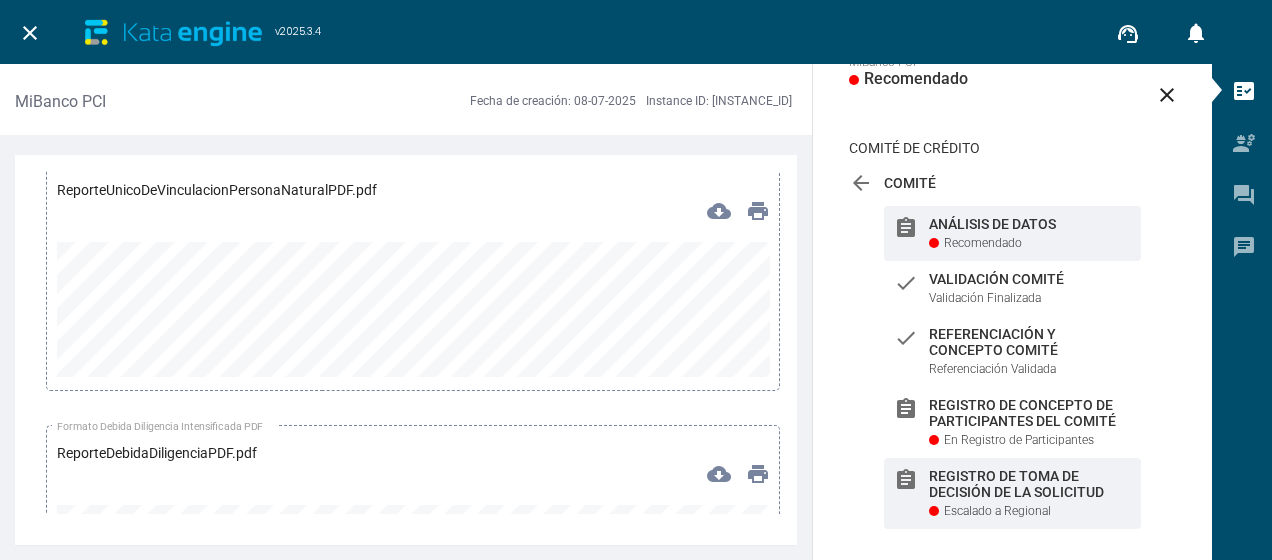 click on "Registro de toma de decisión de la solicitud" at bounding box center (1030, 224) 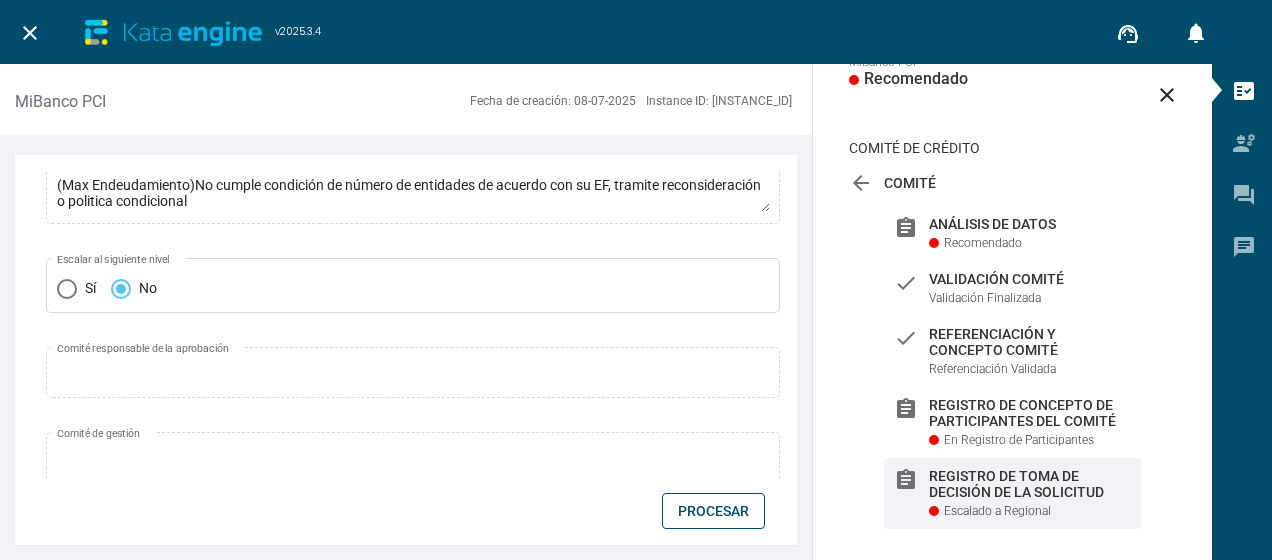 scroll, scrollTop: 573, scrollLeft: 0, axis: vertical 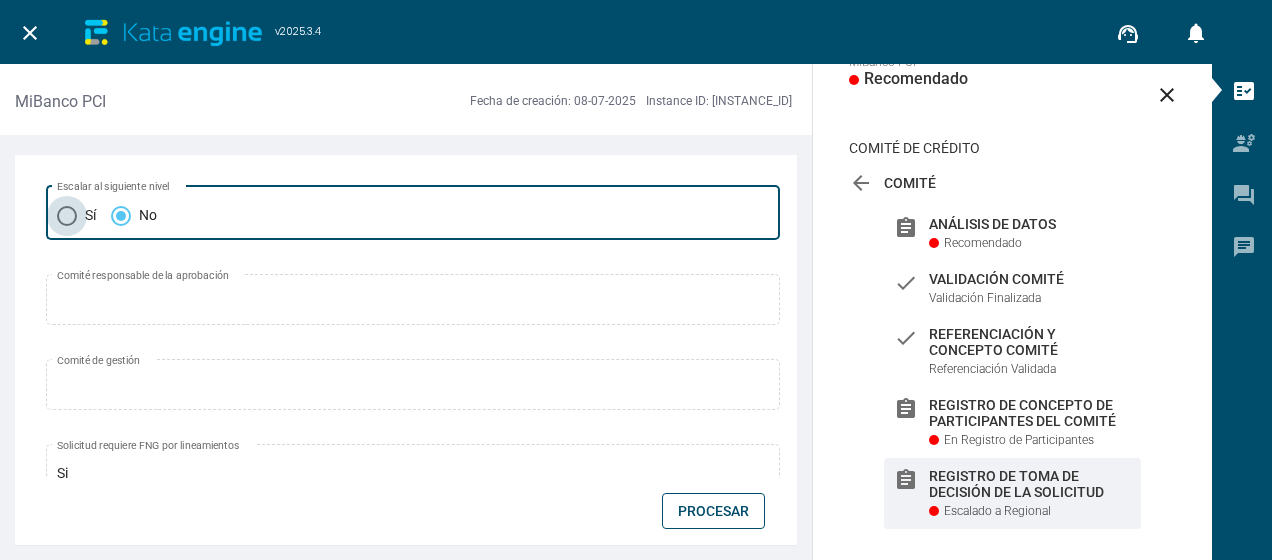 click at bounding box center [67, 216] 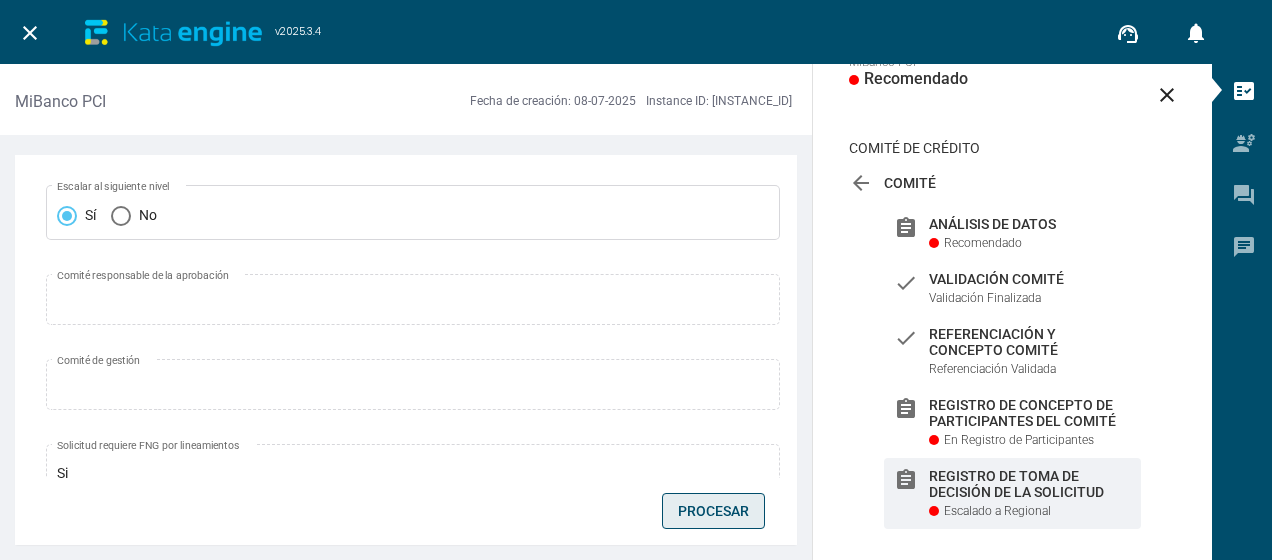 click on "Procesar" at bounding box center [713, 511] 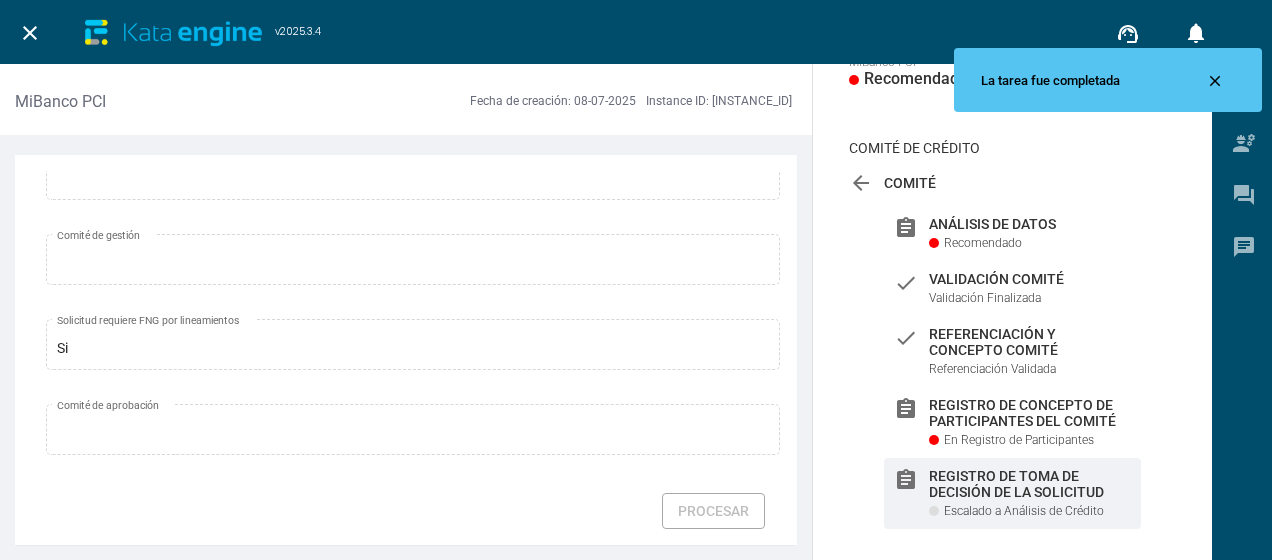 scroll, scrollTop: 657, scrollLeft: 0, axis: vertical 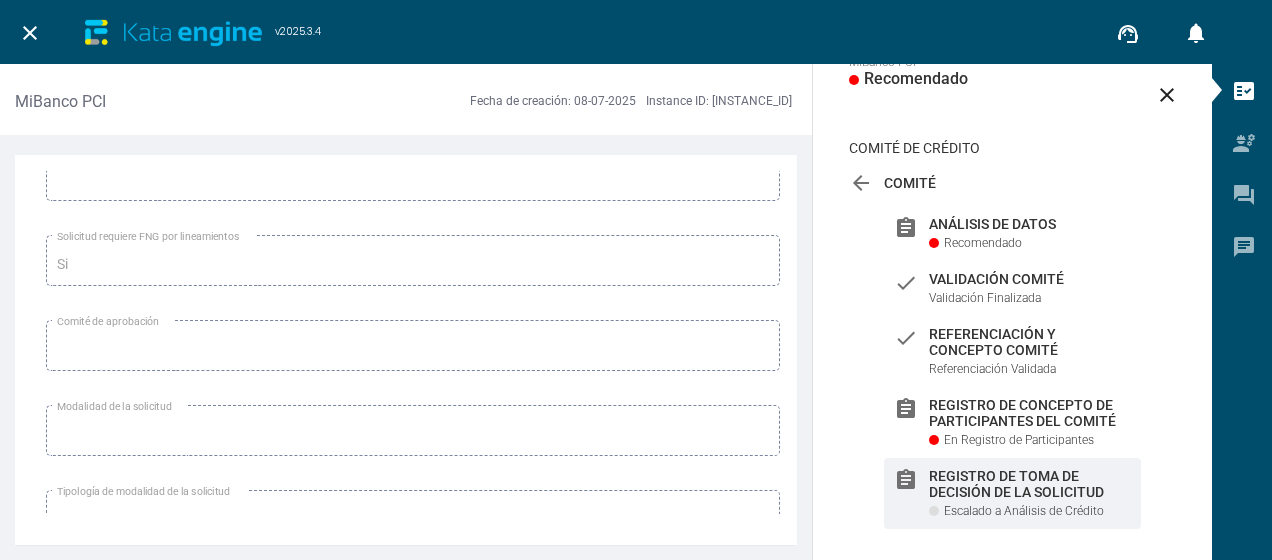 drag, startPoint x: 558, startPoint y: 102, endPoint x: 804, endPoint y: 109, distance: 246.09958 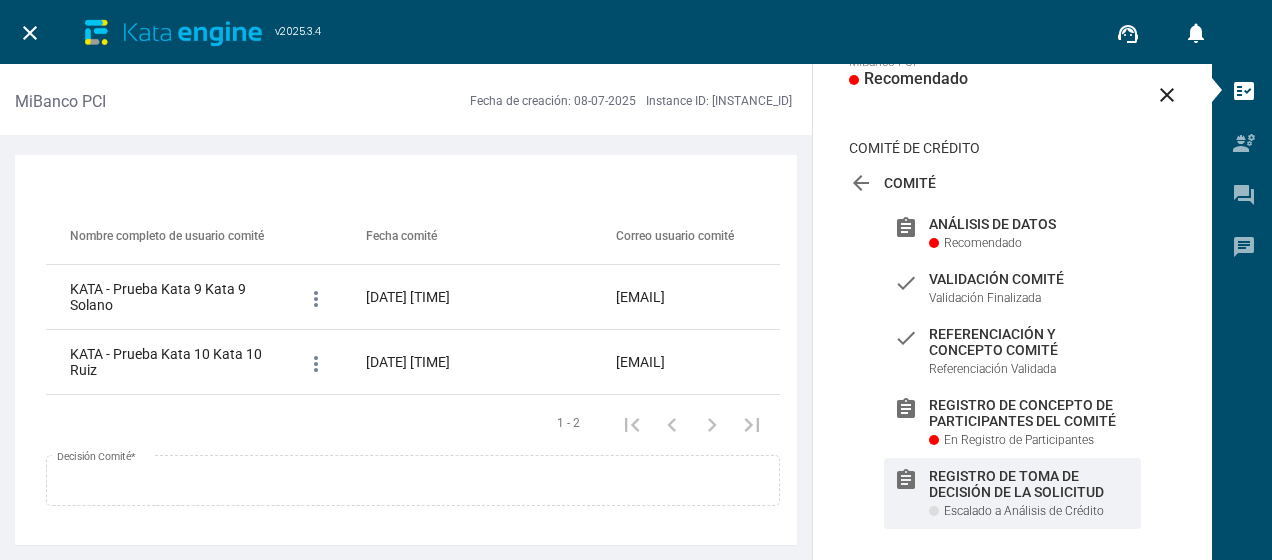 scroll, scrollTop: 70, scrollLeft: 0, axis: vertical 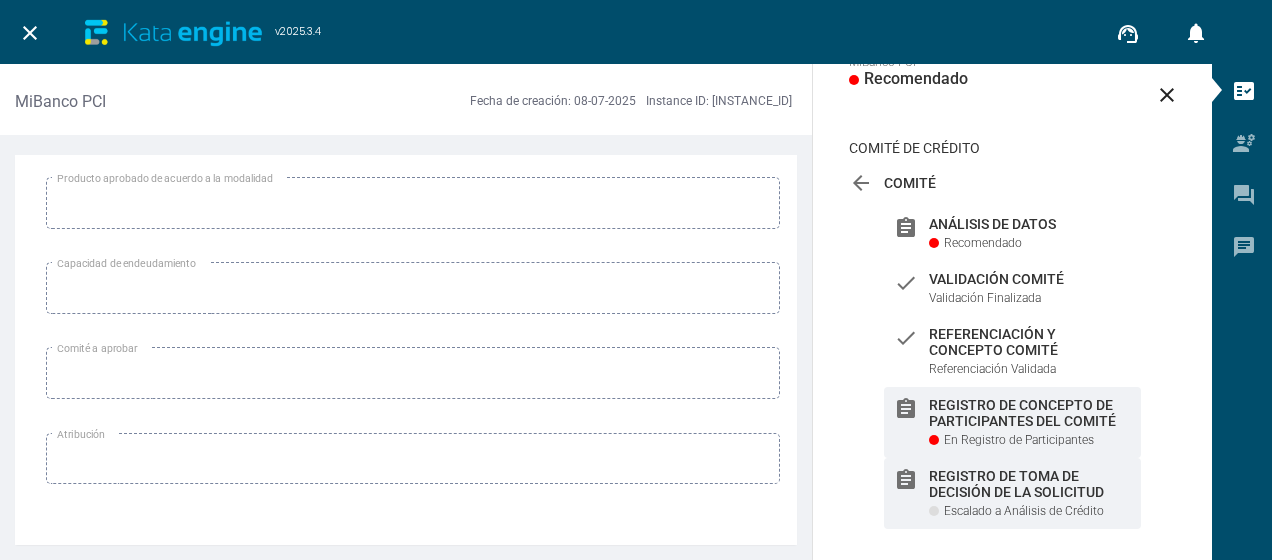 click on "En Registro de Participantes" at bounding box center (983, 243) 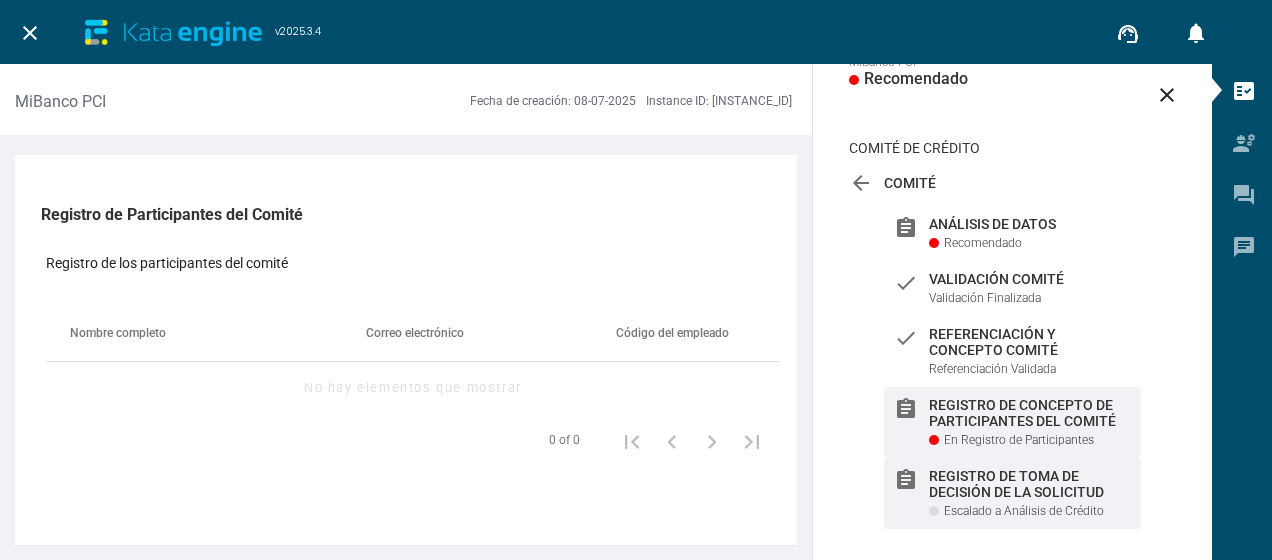click on "Registro de toma de decisión de la solicitud" at bounding box center (1030, 224) 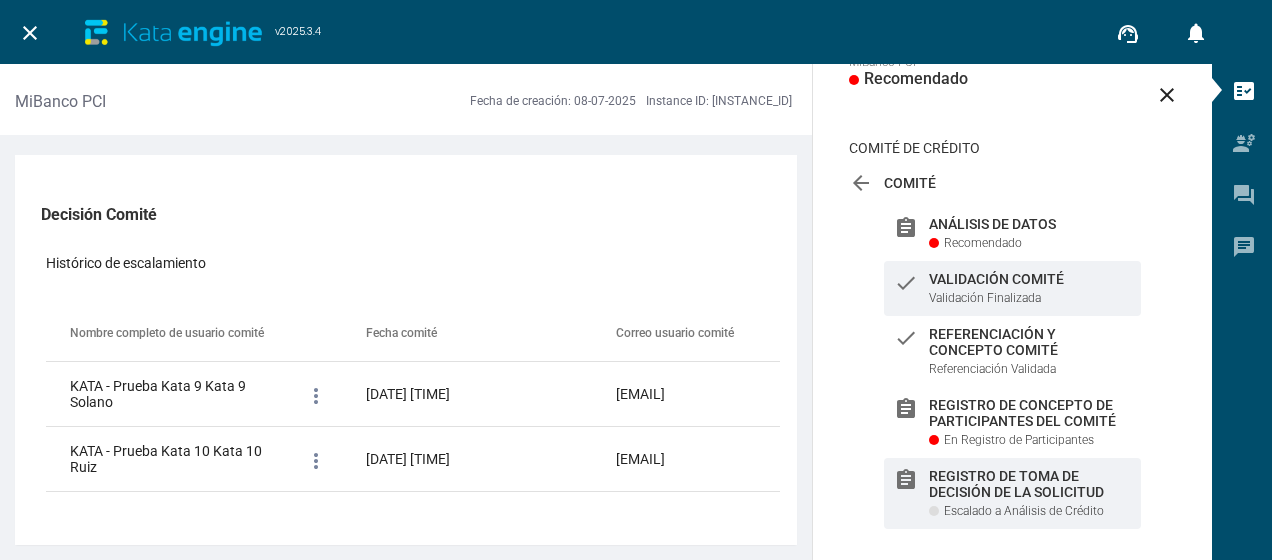 click on "Validación Comité" at bounding box center [1030, 224] 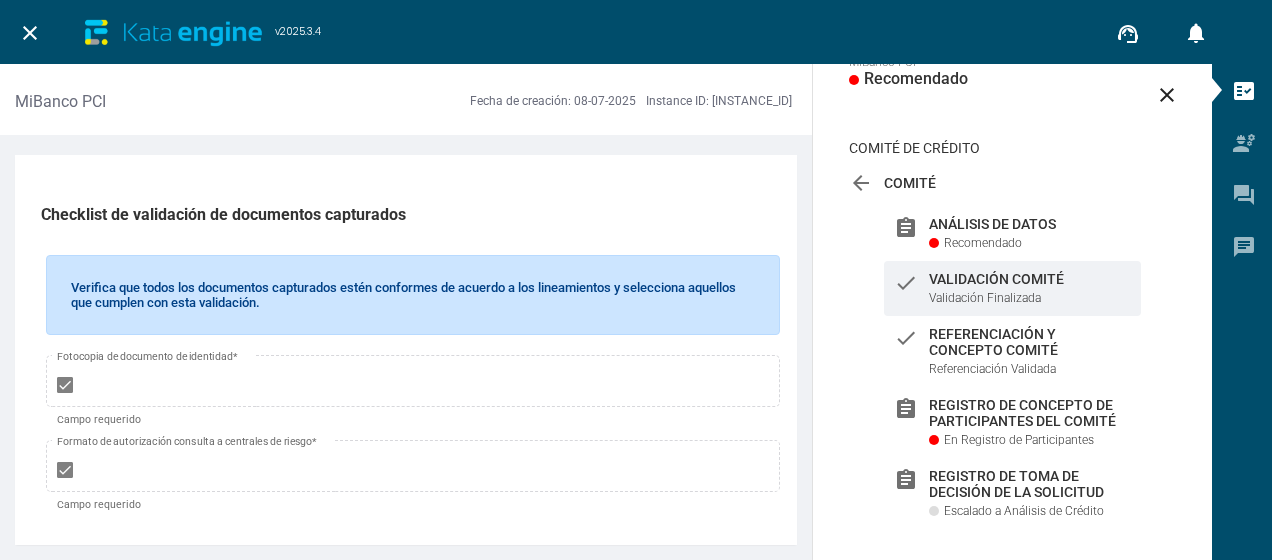 drag, startPoint x: 796, startPoint y: 502, endPoint x: 786, endPoint y: 498, distance: 10.770329 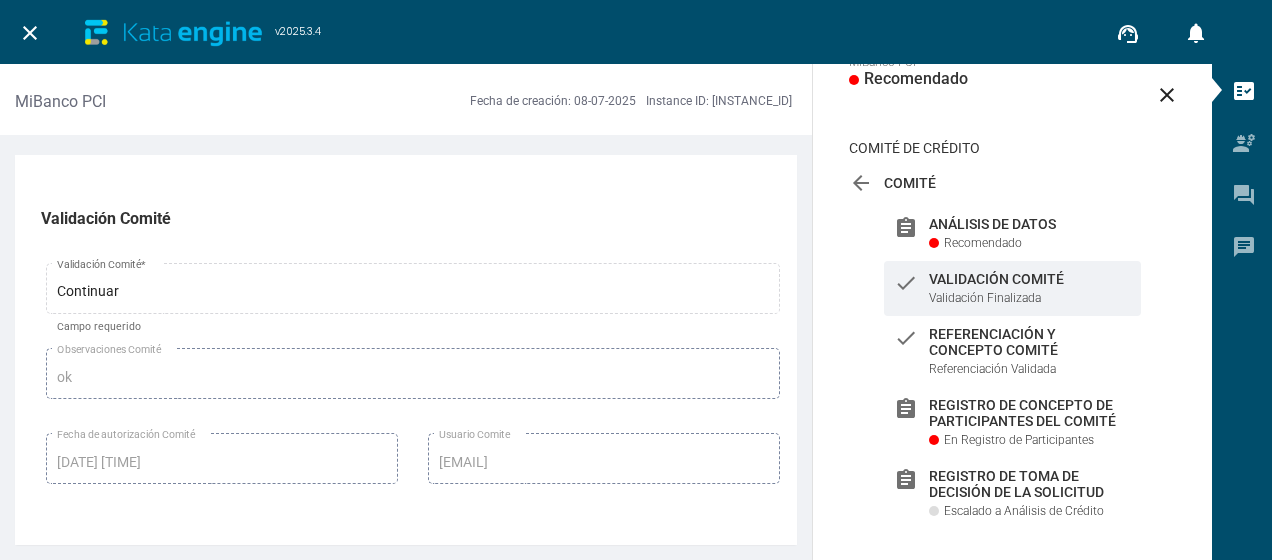 scroll, scrollTop: 1316, scrollLeft: 0, axis: vertical 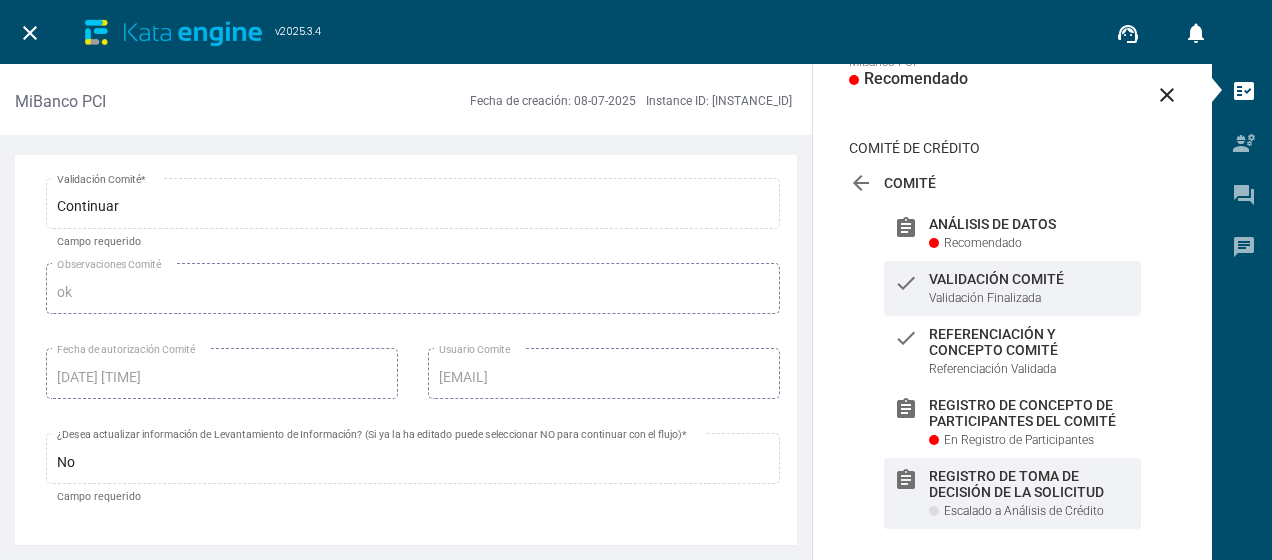 click on "Registro de toma de decisión de la solicitud" at bounding box center [1030, 224] 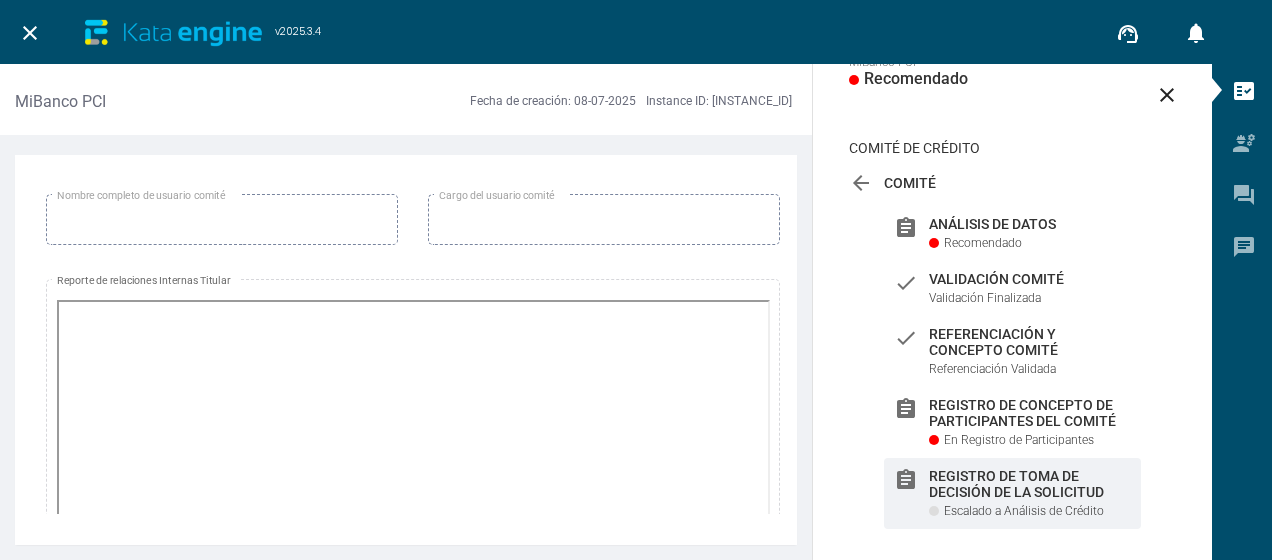 scroll, scrollTop: 1852, scrollLeft: 0, axis: vertical 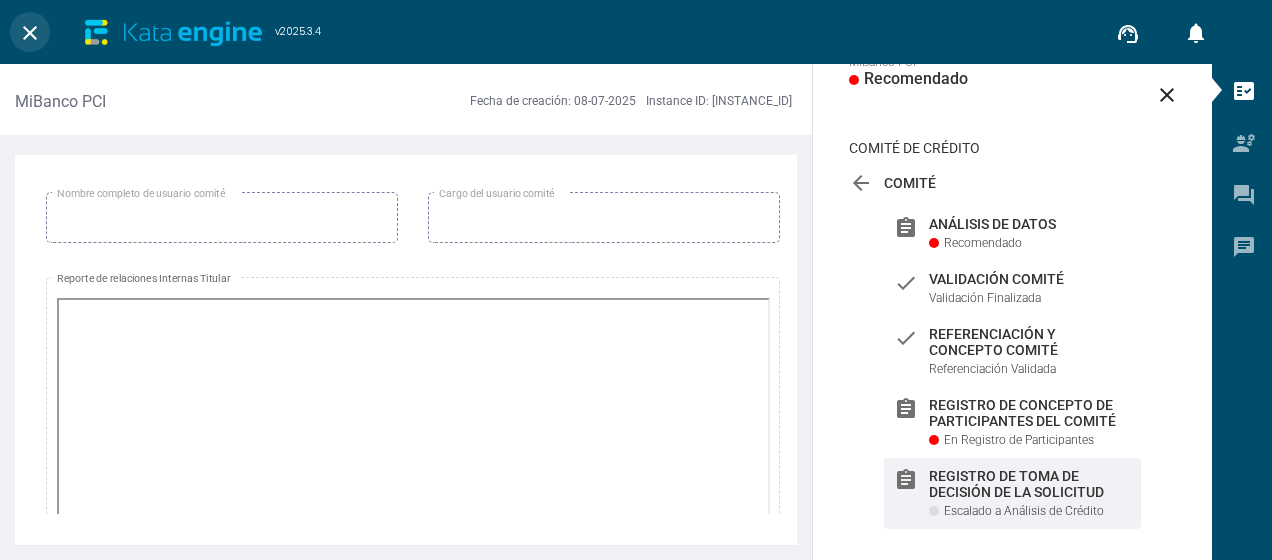 click on "close" at bounding box center [30, 33] 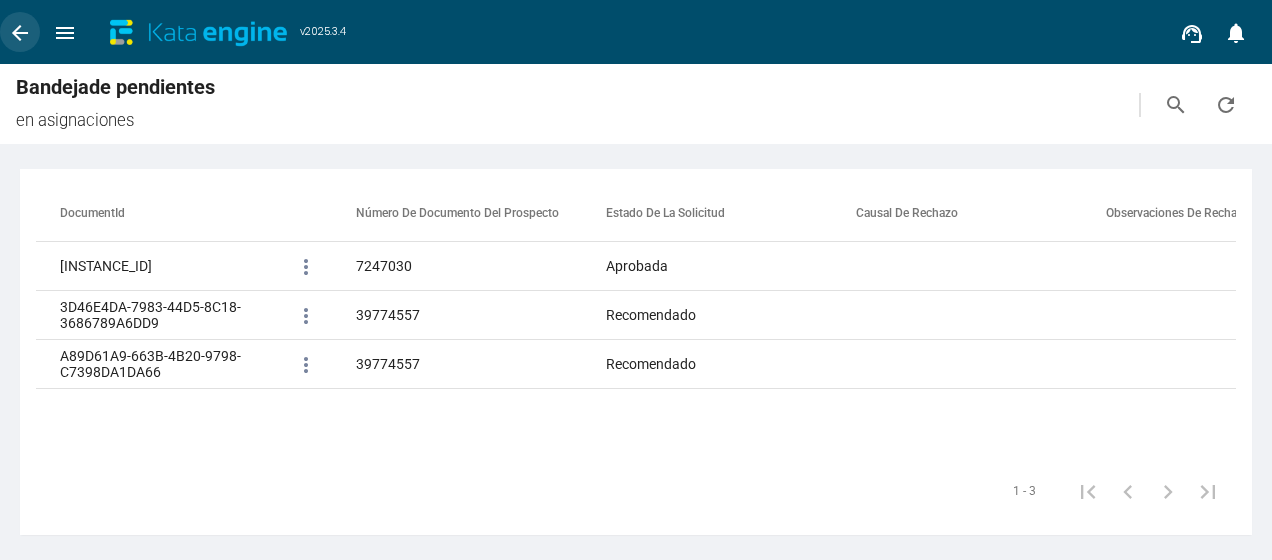 click on "arrow_back" at bounding box center [20, 33] 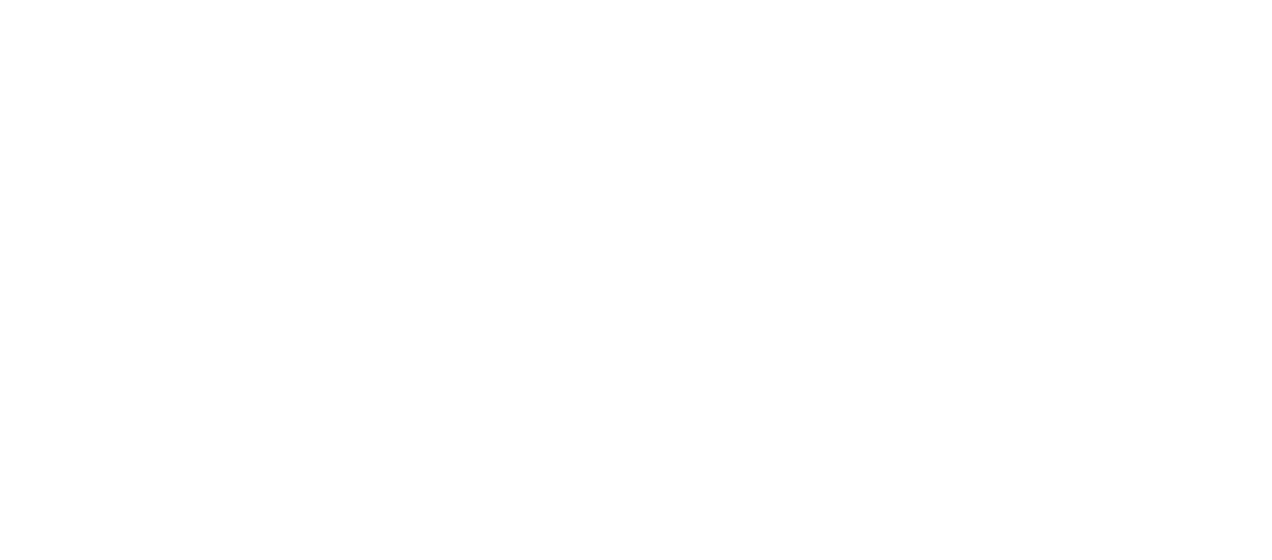 scroll, scrollTop: 0, scrollLeft: 0, axis: both 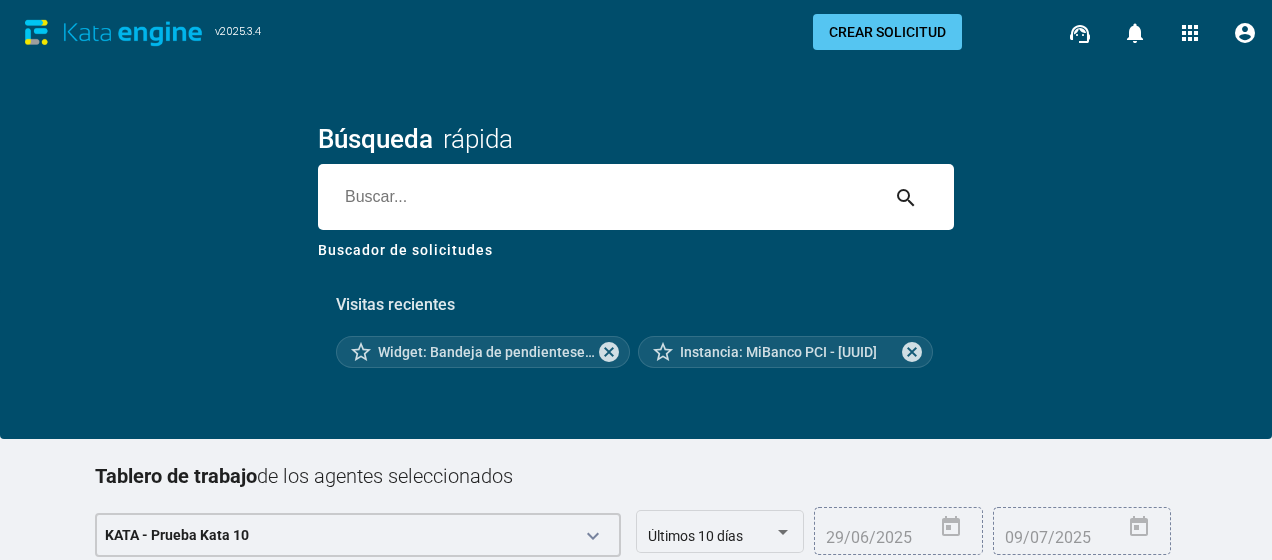 click on "Búsqueda rápida search Buscador de solicitudes" at bounding box center [636, 244] 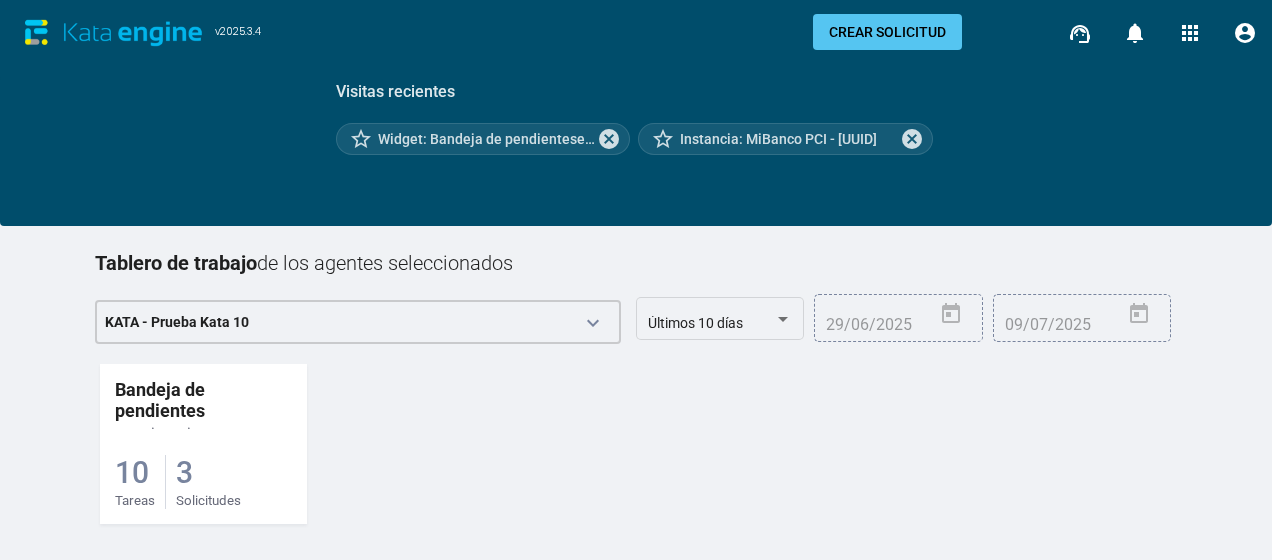 scroll, scrollTop: 232, scrollLeft: 0, axis: vertical 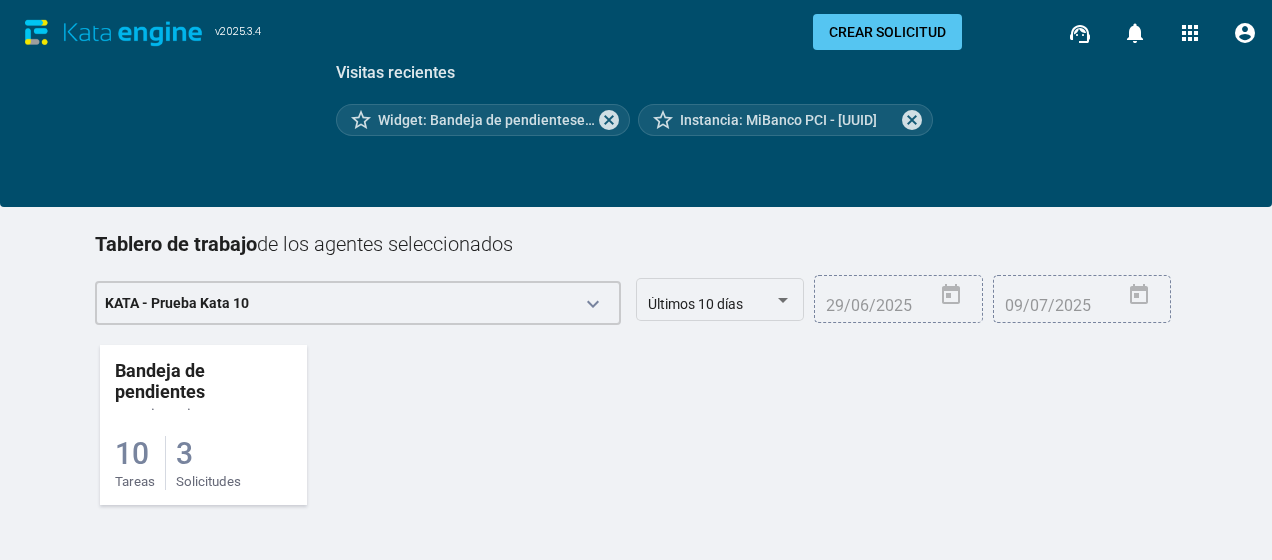 click on "Bandeja de pendientes en asignaciones 10 Tareas 3 Solicitudes" at bounding box center [203, 425] 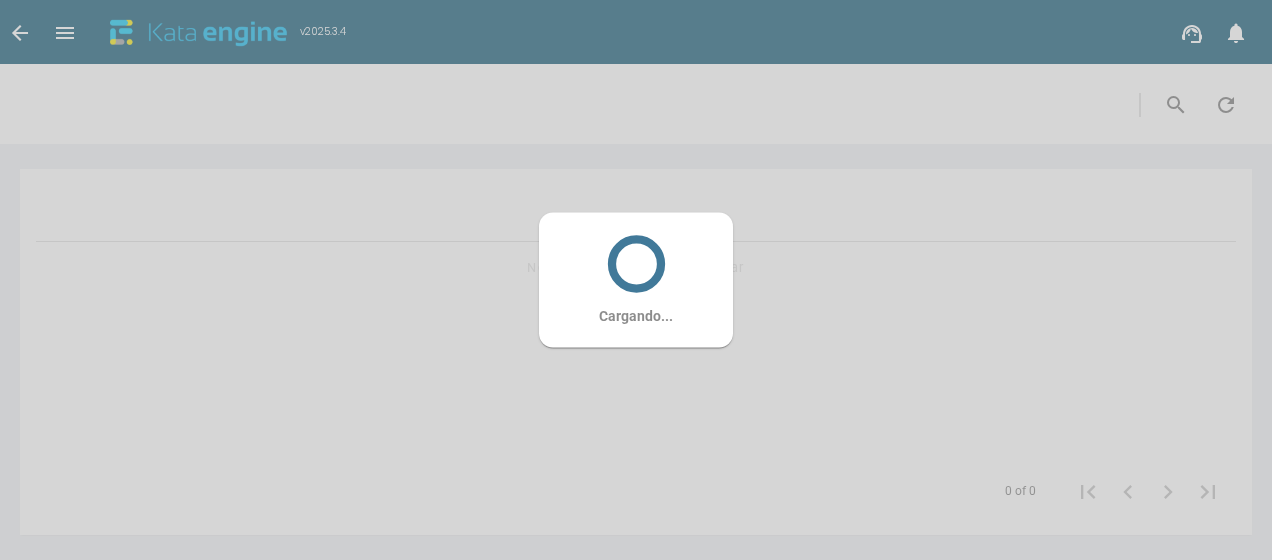 scroll, scrollTop: 0, scrollLeft: 0, axis: both 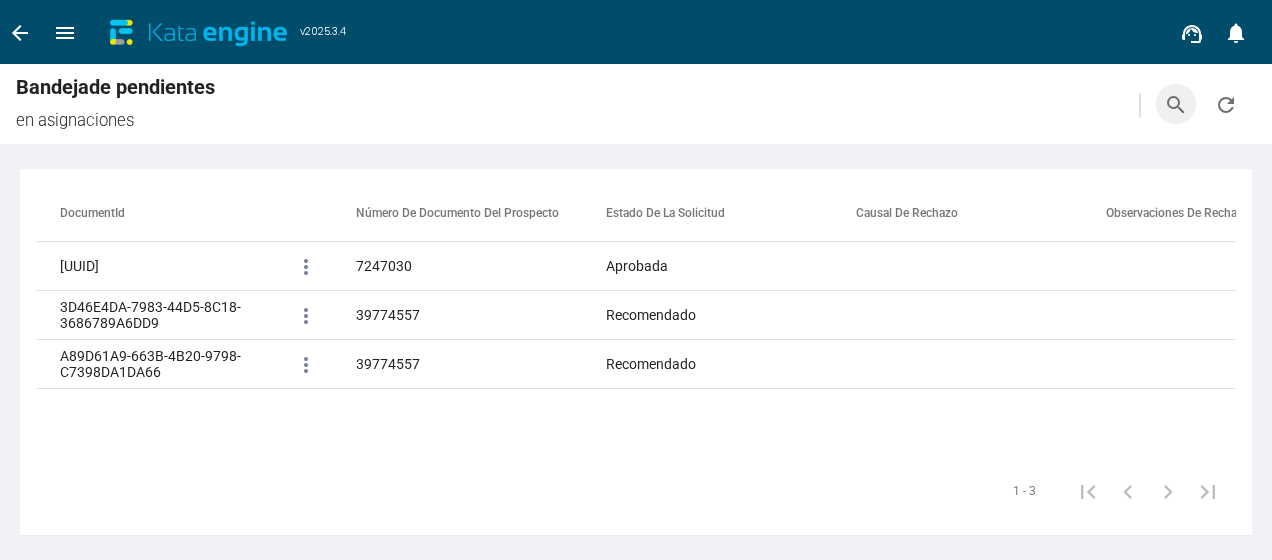 click on "search" at bounding box center [1176, 104] 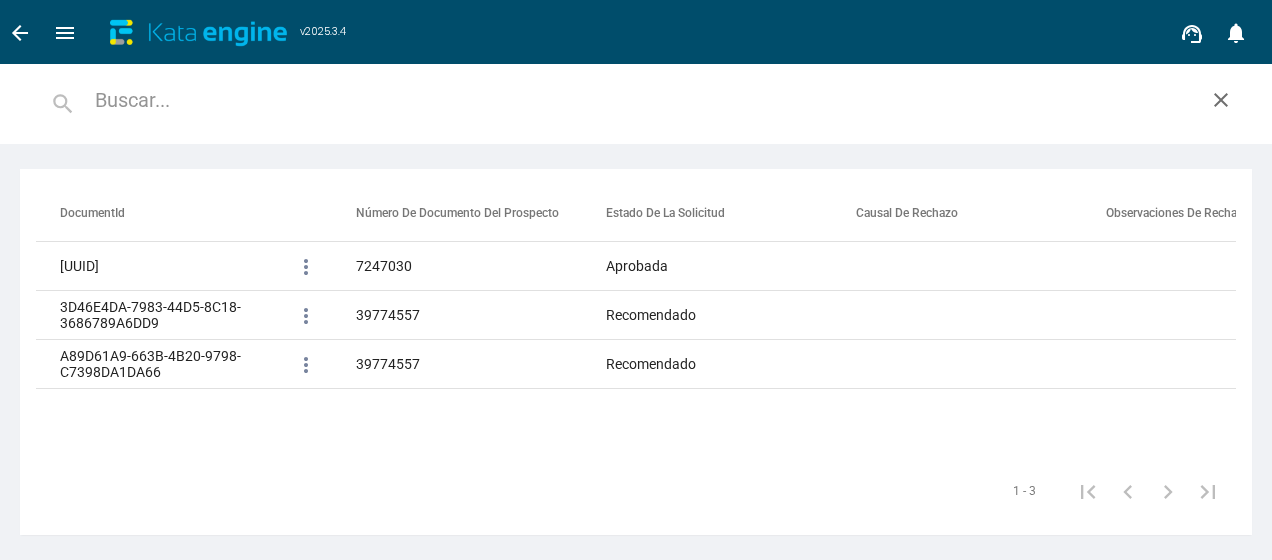 click on "Bandeja  de pendientes en asignaciones search refresh search close" at bounding box center (636, 104) 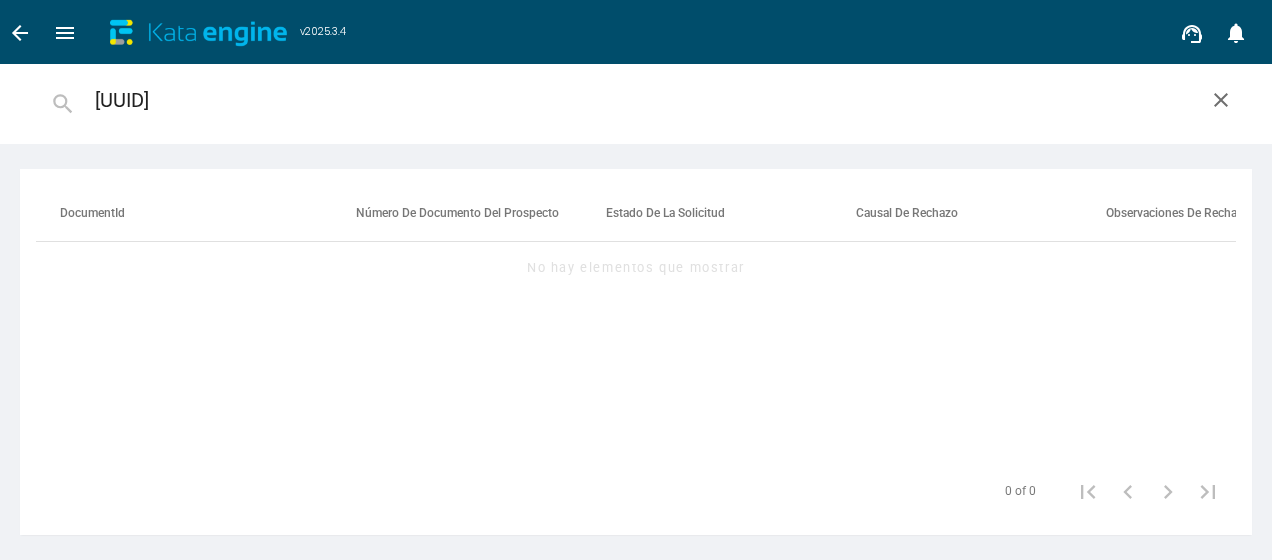 click on "[INSTANCE_ID]" at bounding box center [643, 100] 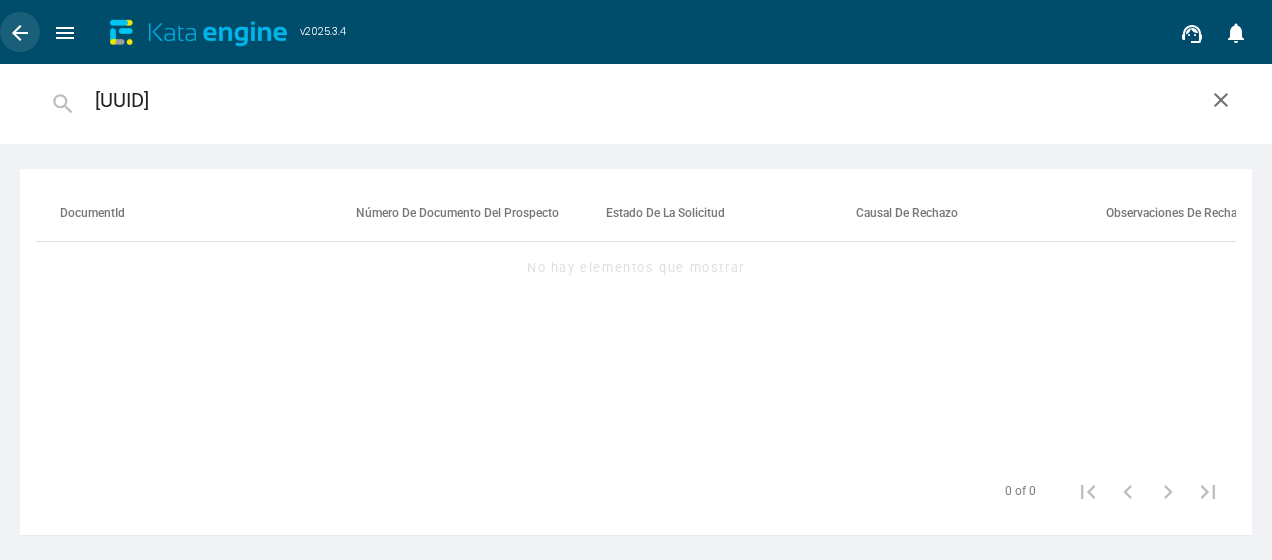 click on "arrow_back" at bounding box center [20, 32] 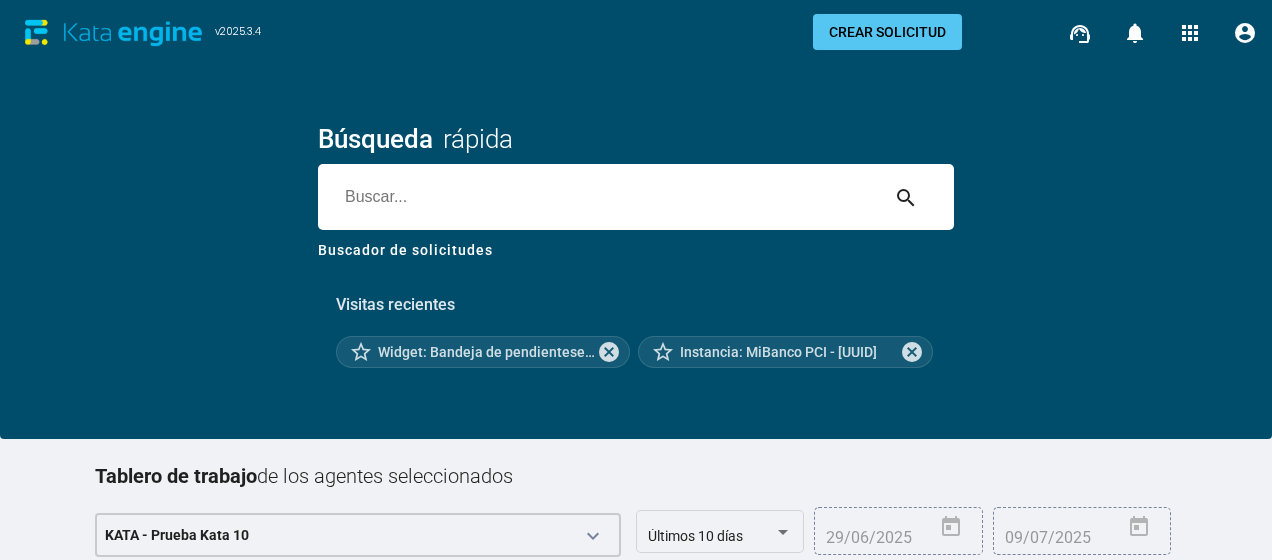 click on "Visitas recientes   star_border  Widget: Bandeja de pendientesen asignaciones  cancel   star_border  Instancia: MiBanco PCI - 775152C7-211C-430B-A686-6FA67AFAD48C  cancel" at bounding box center [636, 323] 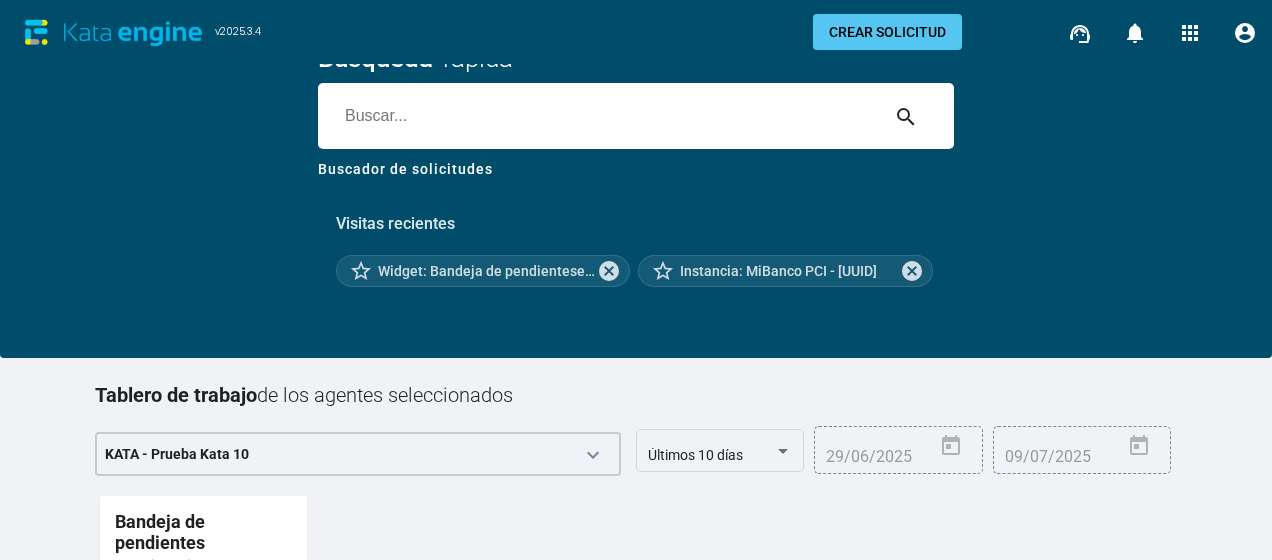 scroll, scrollTop: 232, scrollLeft: 0, axis: vertical 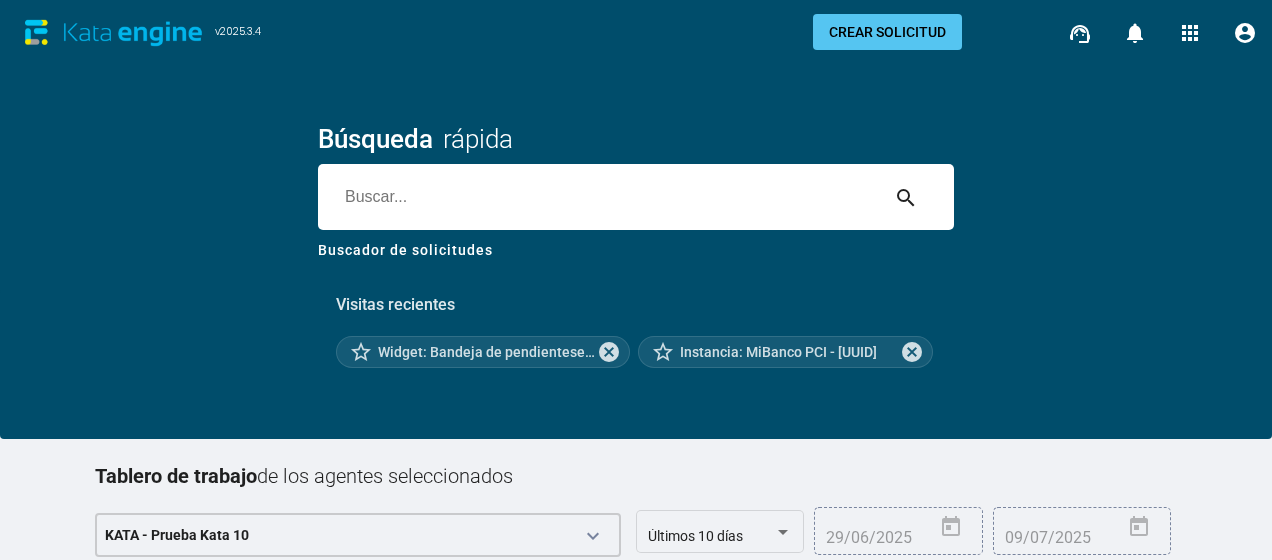 click on "Búsqueda rápida search Buscador de solicitudes" at bounding box center (636, 244) 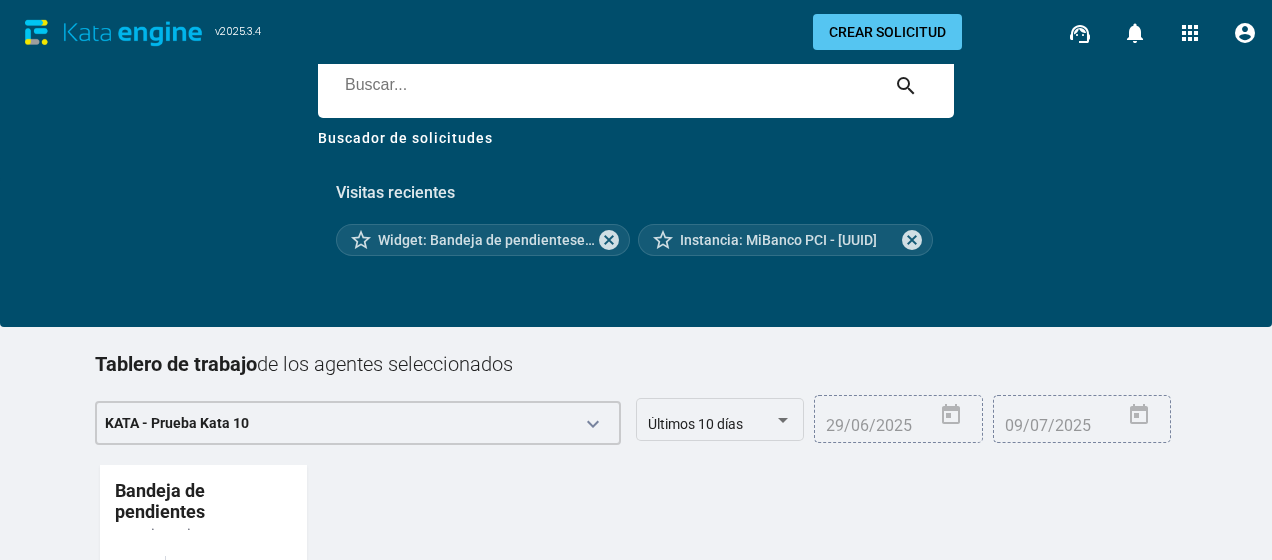 scroll, scrollTop: 0, scrollLeft: 0, axis: both 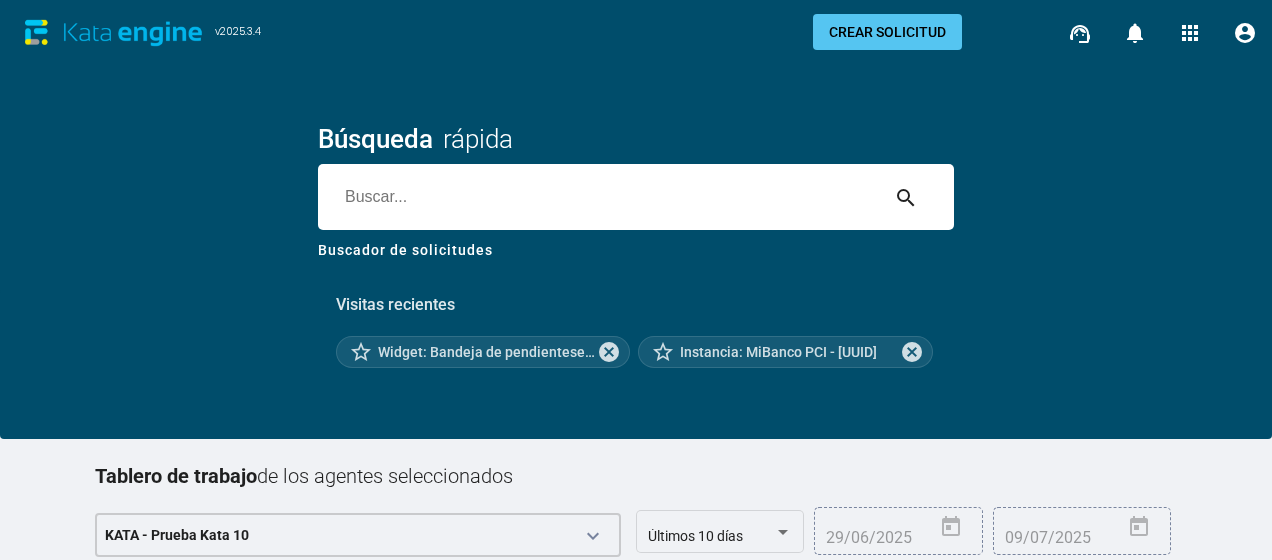 click on "Búsqueda rápida search Buscador de solicitudes" at bounding box center [636, 244] 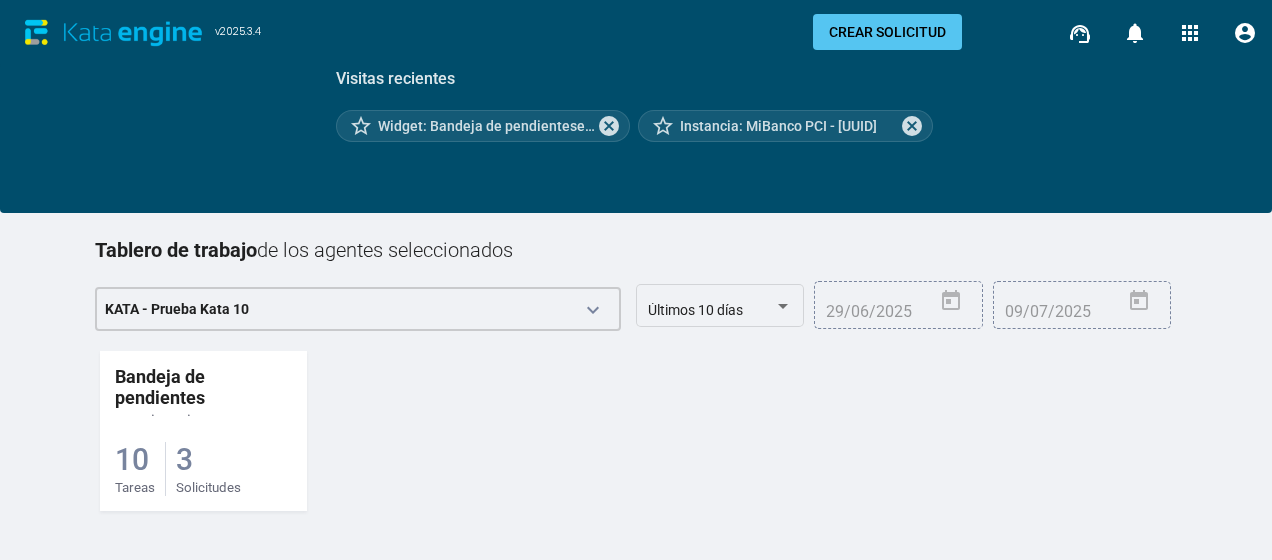 scroll, scrollTop: 232, scrollLeft: 0, axis: vertical 